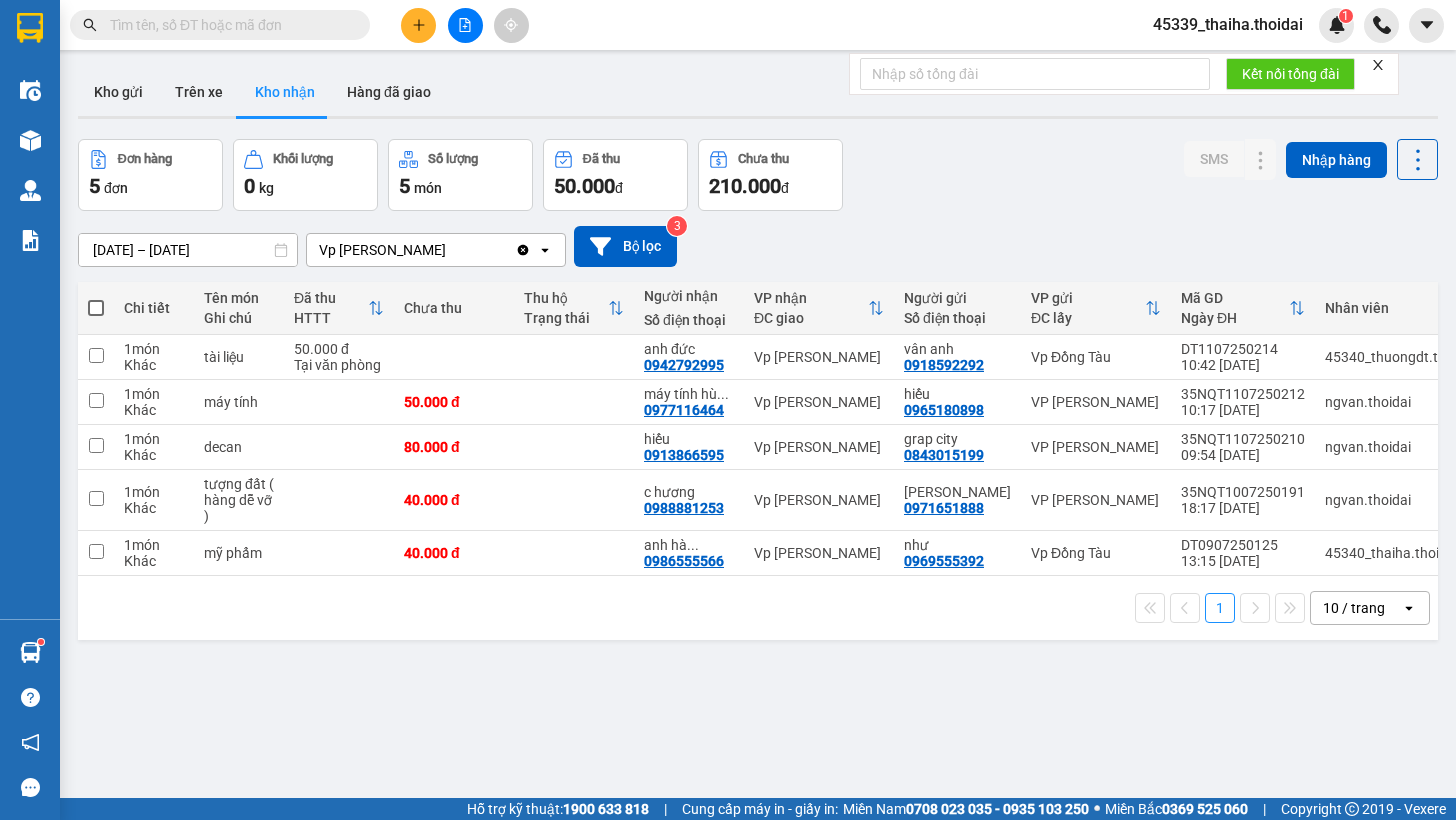 scroll, scrollTop: 0, scrollLeft: 0, axis: both 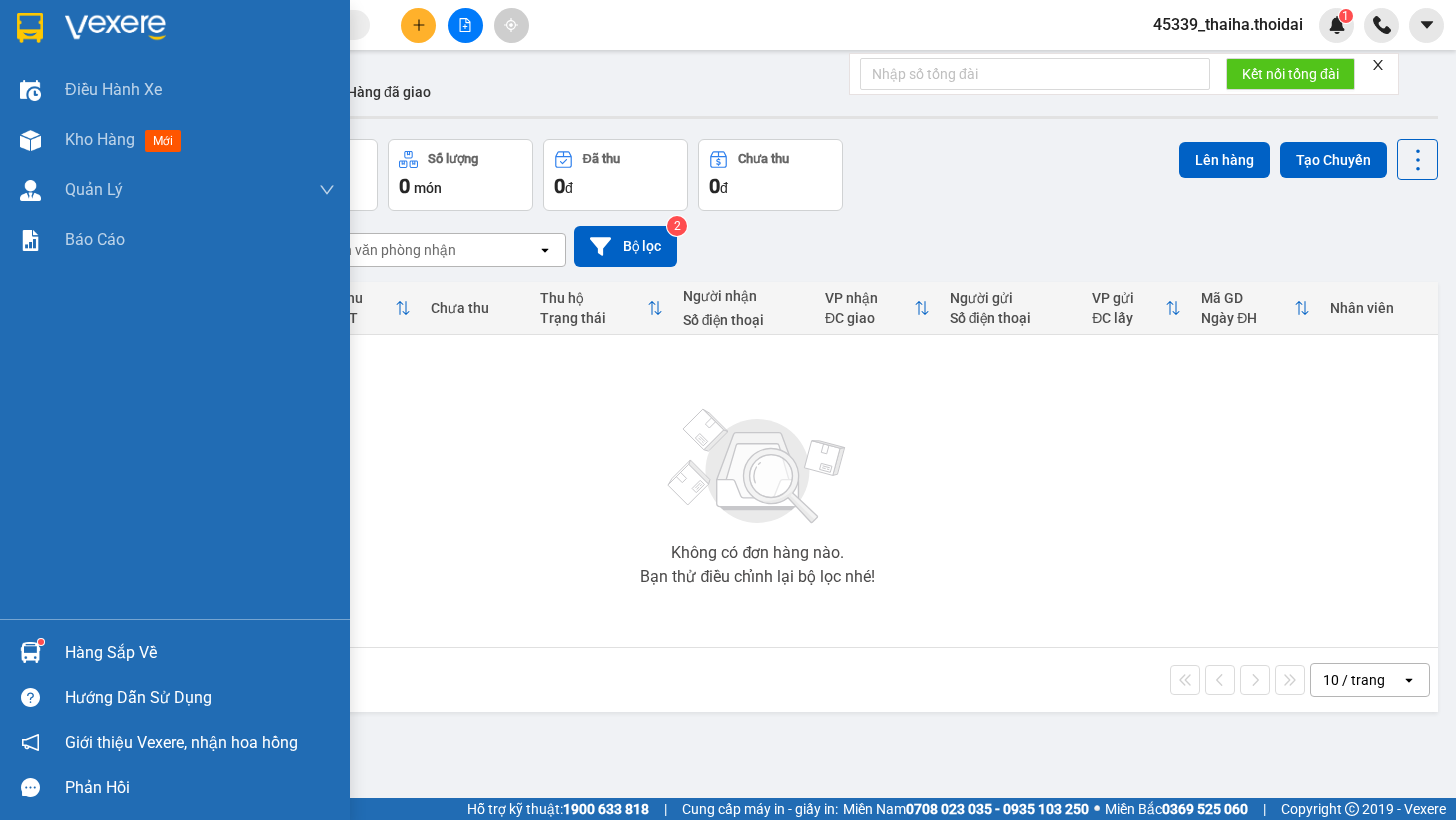 click at bounding box center [30, 652] 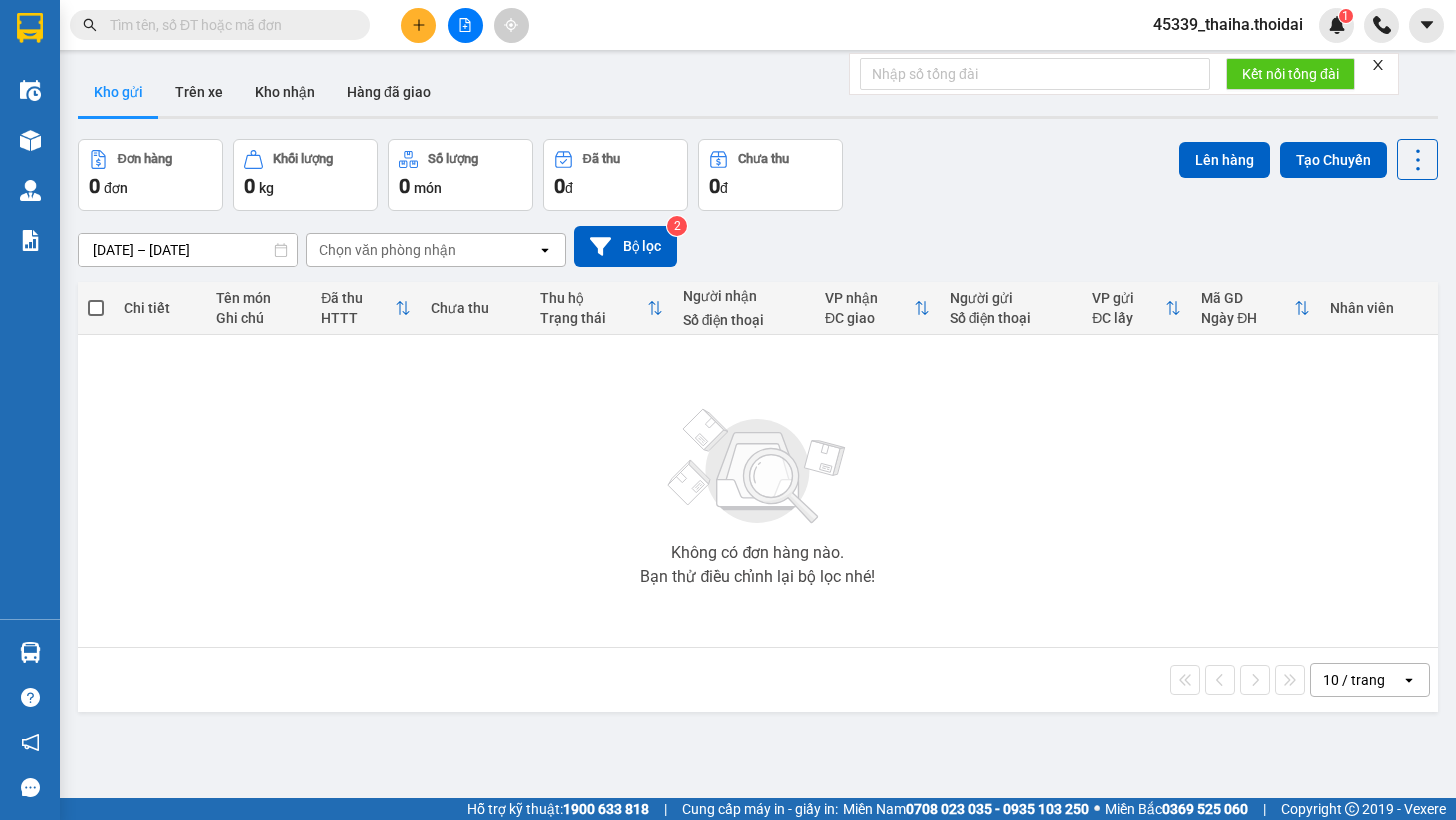 click on "Kết quả tìm kiếm ( 0 )  Bộ lọc  No Data 45339_thaiha.thoidai 1     Điều hành xe     Kho hàng mới     Quản [PERSON_NAME] lý chuyến Quản lý khách hàng Quản lý giao nhận mới Quản lý kiểm kho     Báo cáo Hàng sắp về Hướng dẫn sử dụng Giới thiệu Vexere, nhận hoa hồng Phản hồi Phần mềm hỗ trợ bạn tốt chứ? ver  1.8.137 Kho gửi Trên xe Kho nhận Hàng đã giao Đơn hàng 0 đơn Khối lượng 0 kg Số lượng 0 món Đã thu 0  đ Chưa thu 0  đ Lên hàng Tạo Chuyến [DATE] – [DATE] Press the down arrow key to interact with the calendar and select a date. Press the escape button to close the calendar. Selected date range is from [DATE] to [DATE]. Chọn văn phòng nhận open Bộ lọc 2 Chi tiết Tên món Ghi chú Đã thu HTTT Chưa thu Thu hộ Trạng thái Người nhận Số điện thoại VP nhận ĐC giao Người gửi Số điện thoại VP gửi ĐC lấy Mã GD Ngày ĐH Nhân viên open" at bounding box center (728, 410) 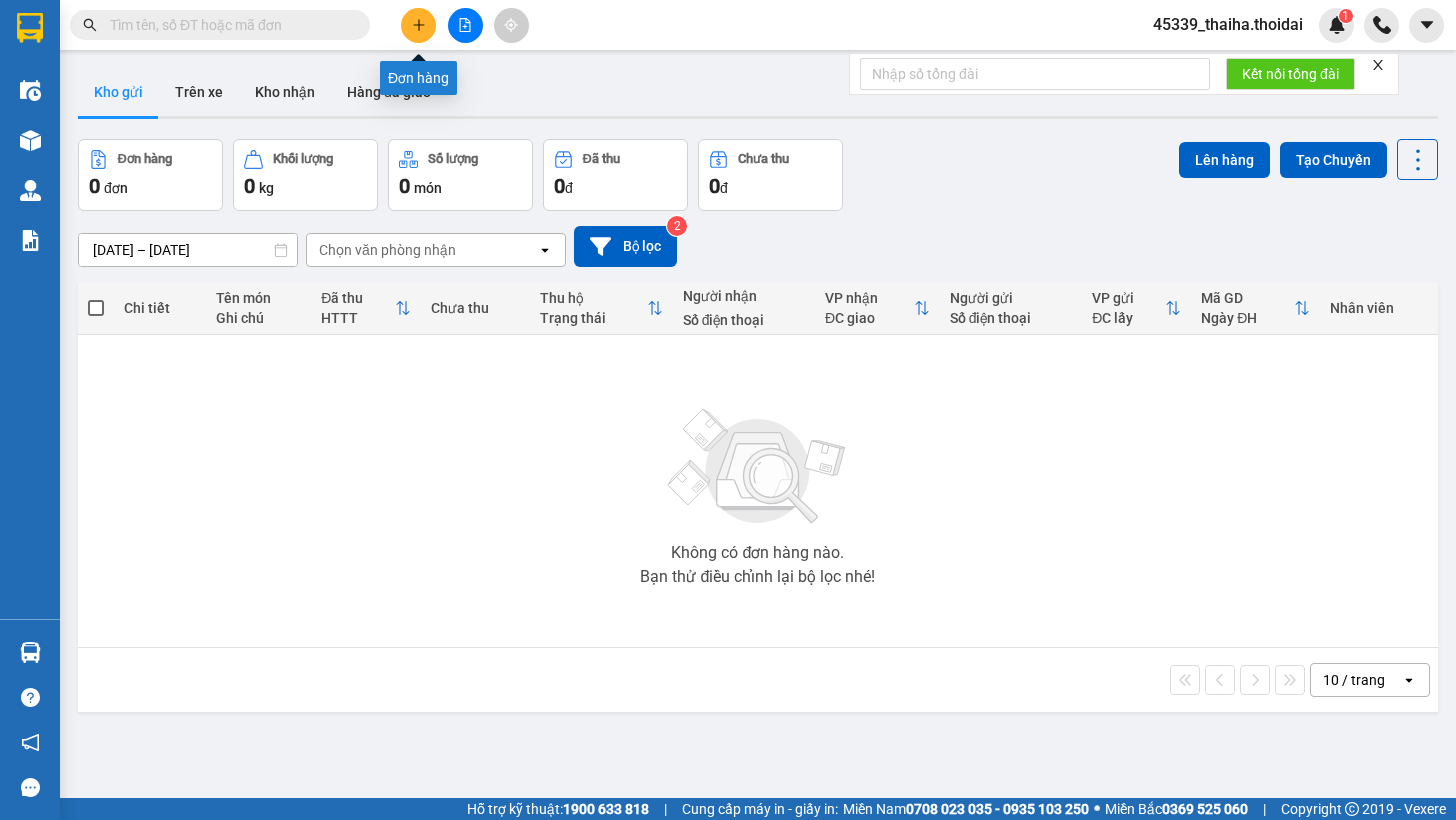 click at bounding box center [418, 25] 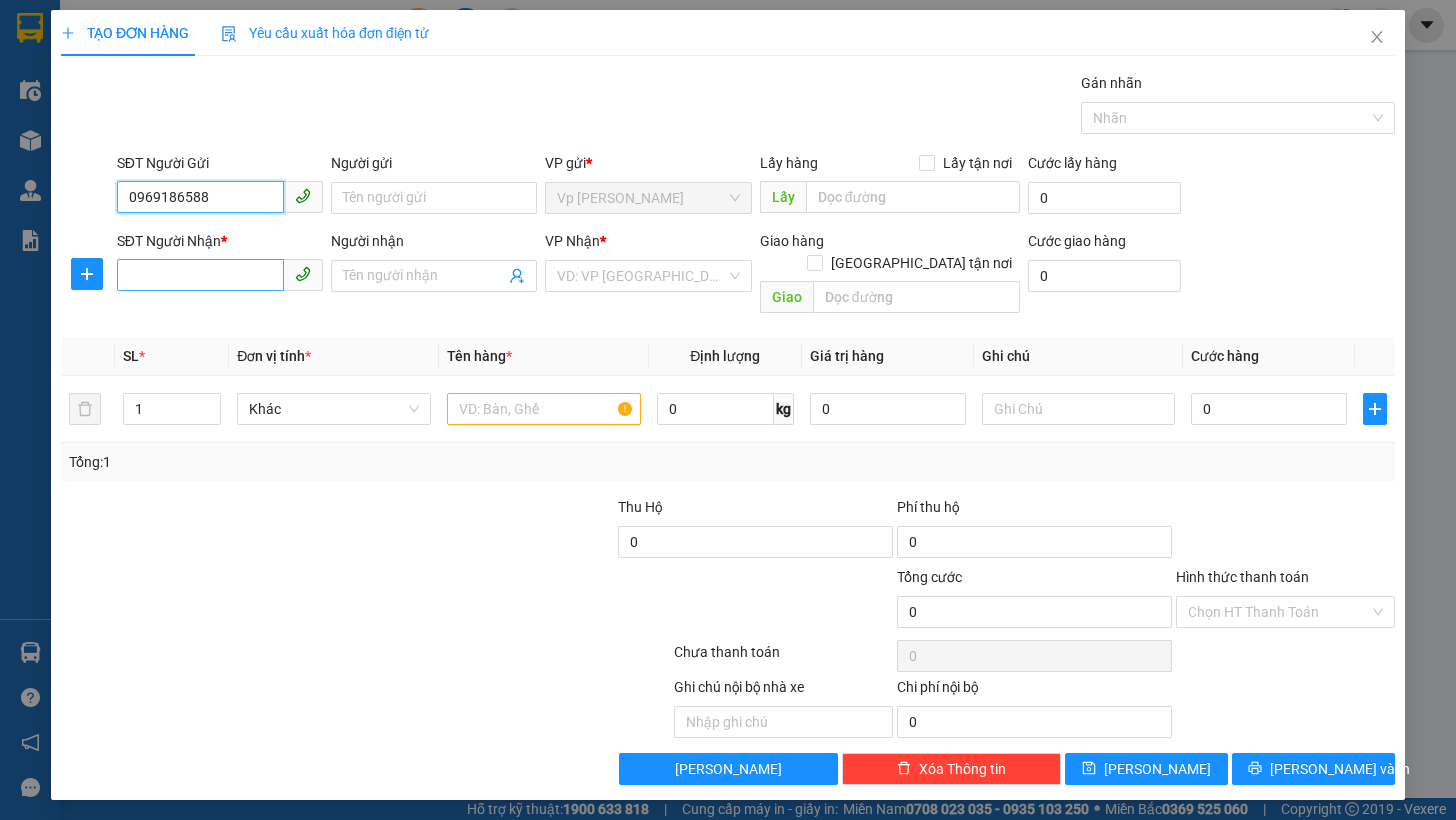 type on "0969186588" 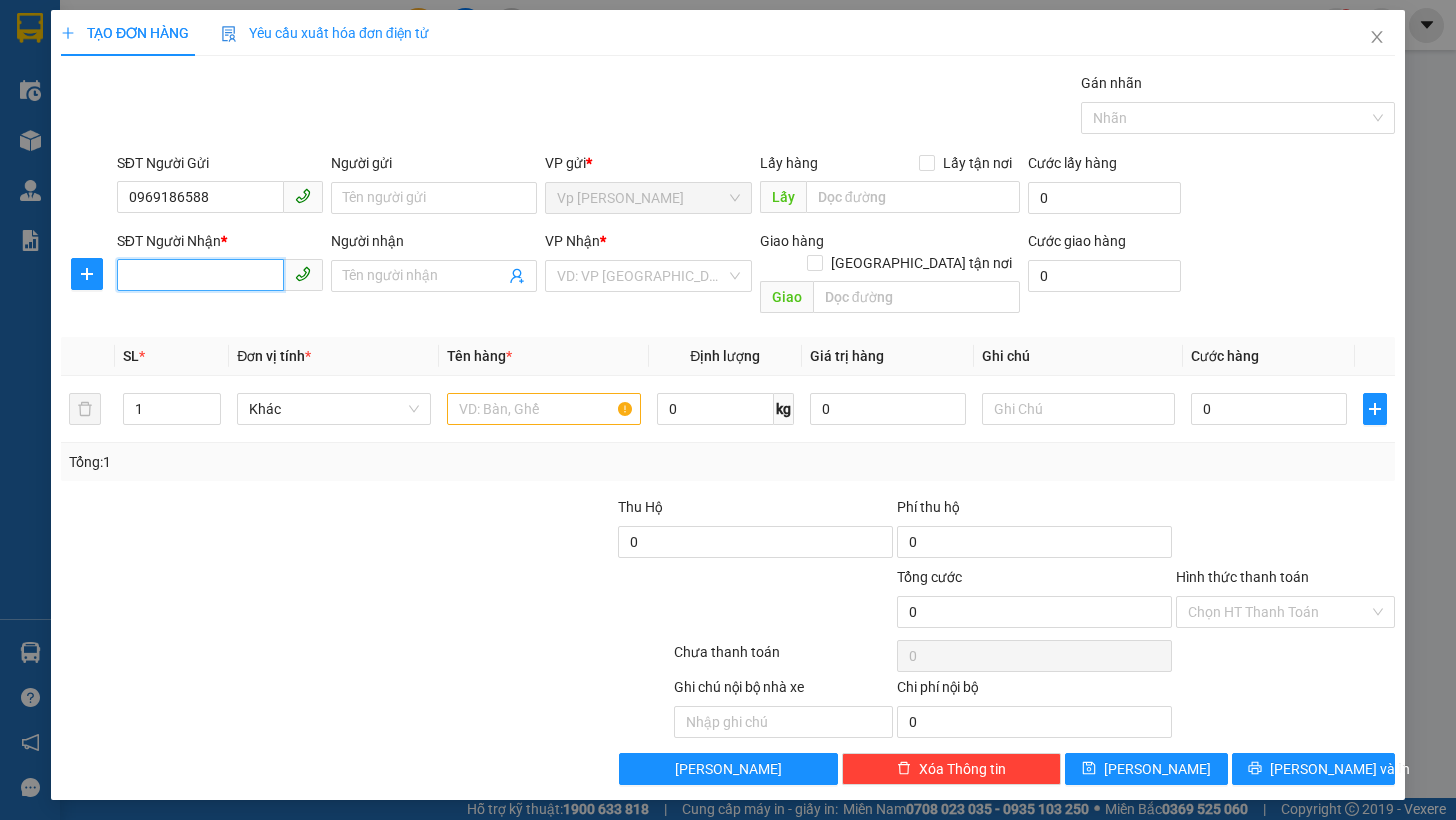 click on "SĐT Người Nhận  *" at bounding box center (200, 275) 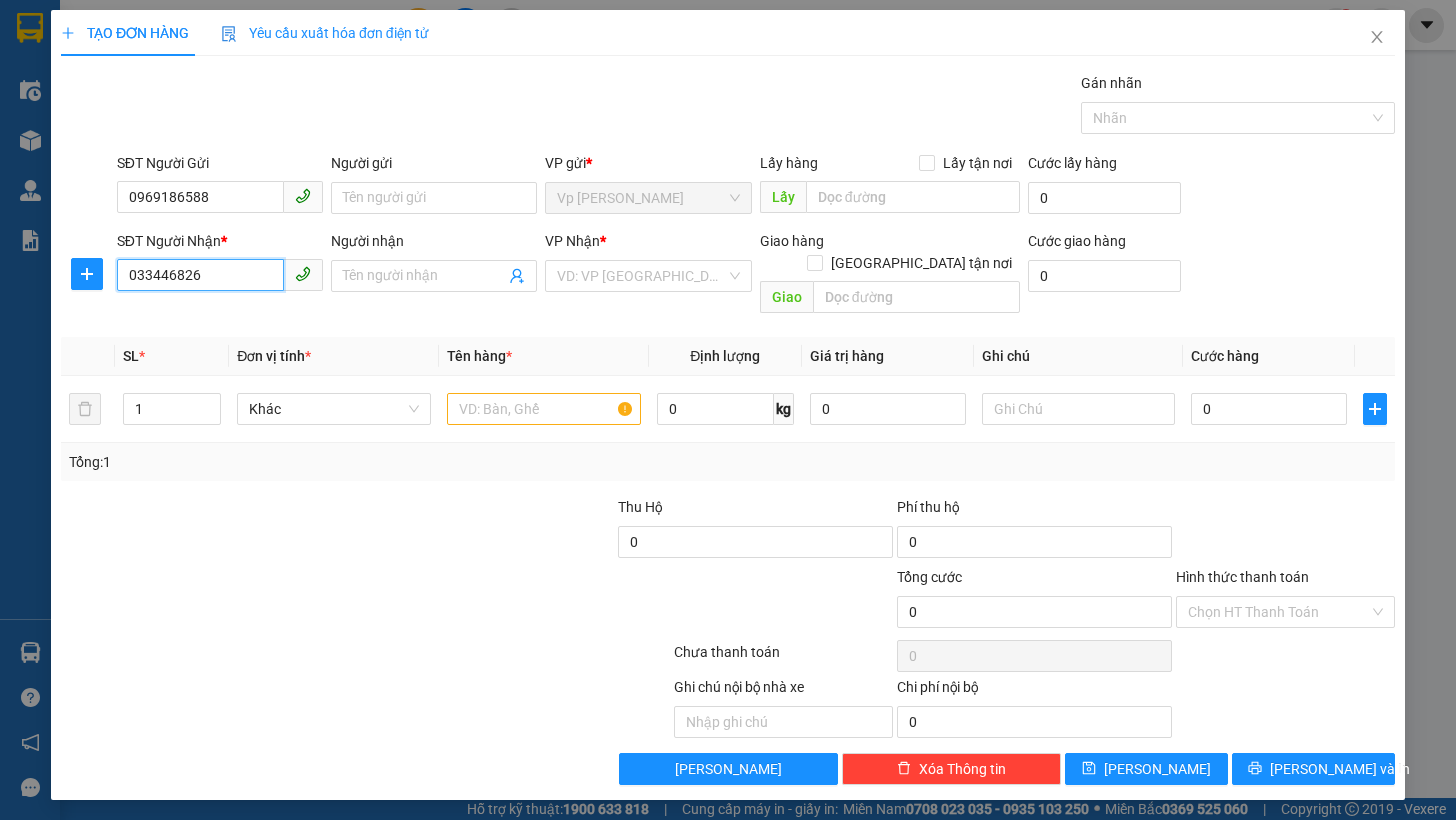 type on "0334468266" 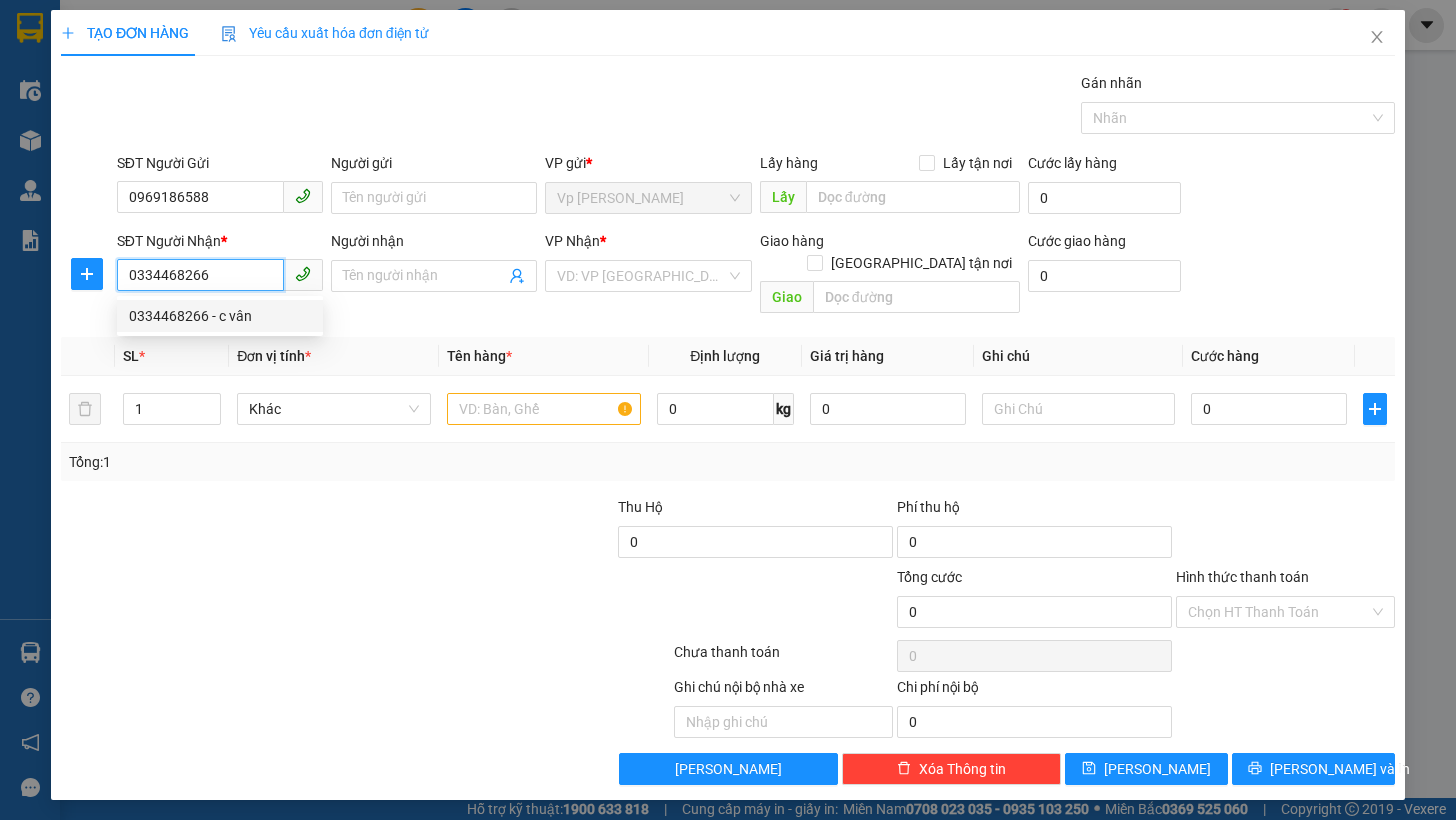 click on "0334468266 - c vân" at bounding box center (220, 316) 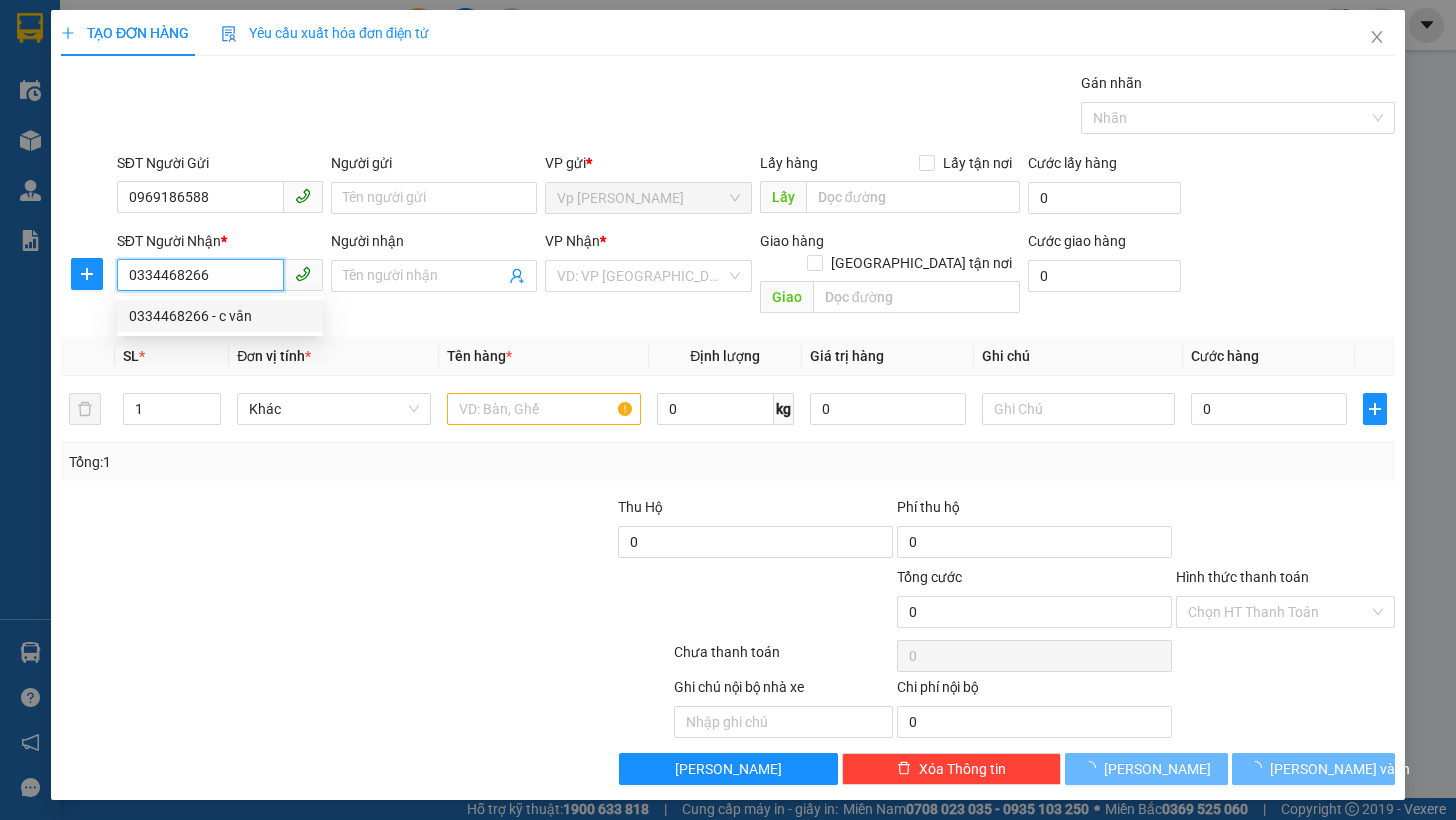 type on "c vân" 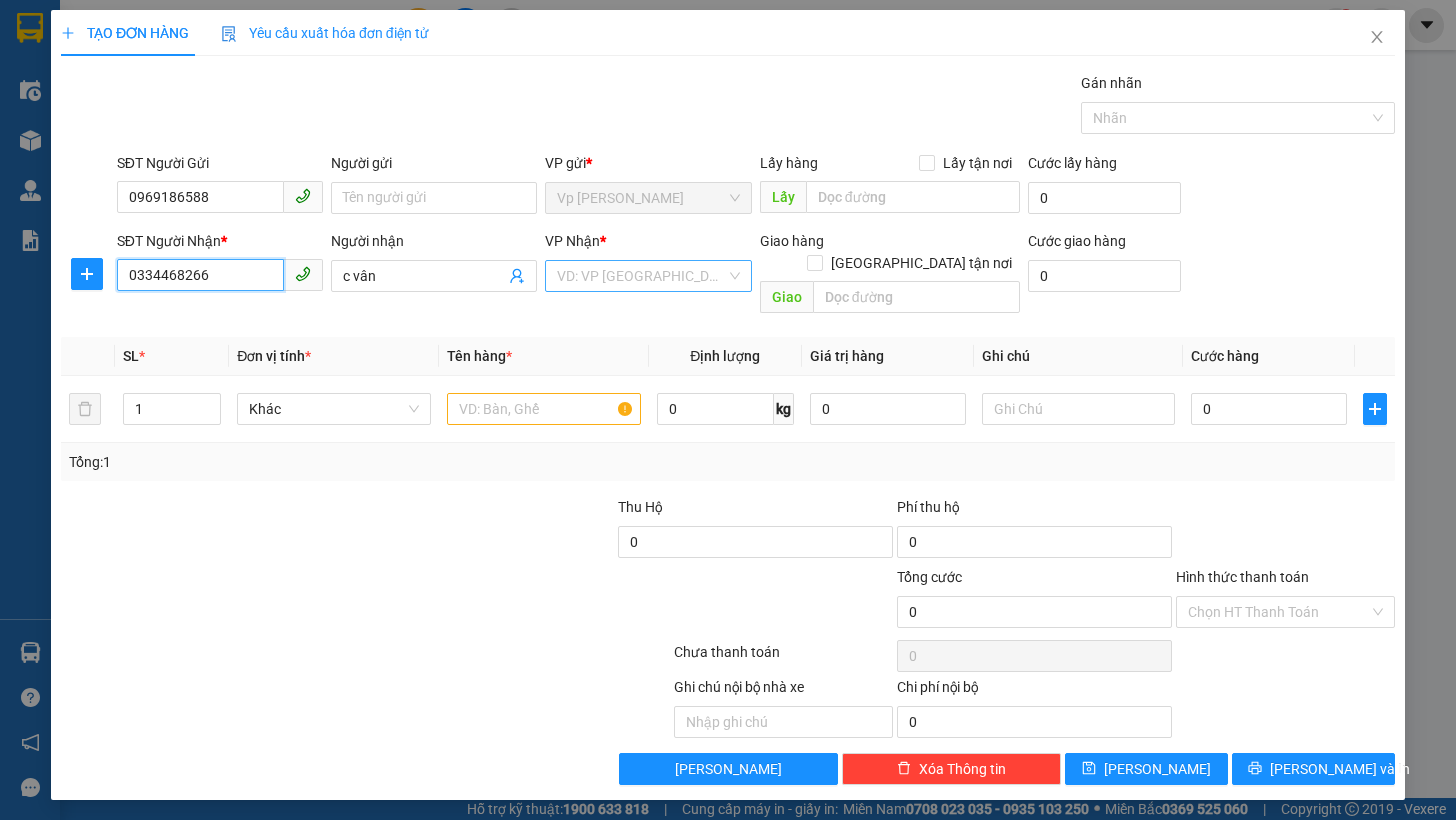 type on "0334468266" 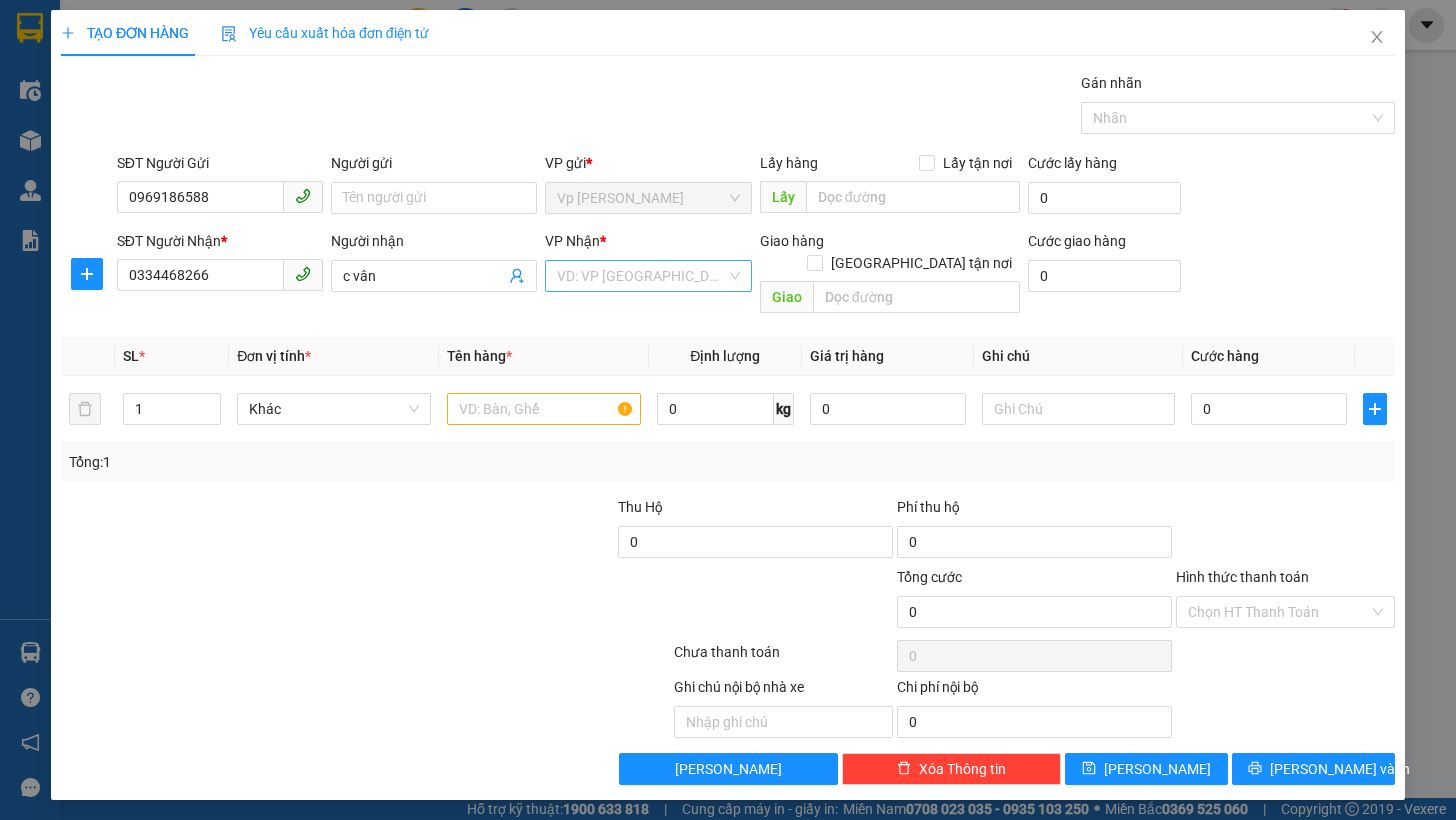 click at bounding box center (641, 276) 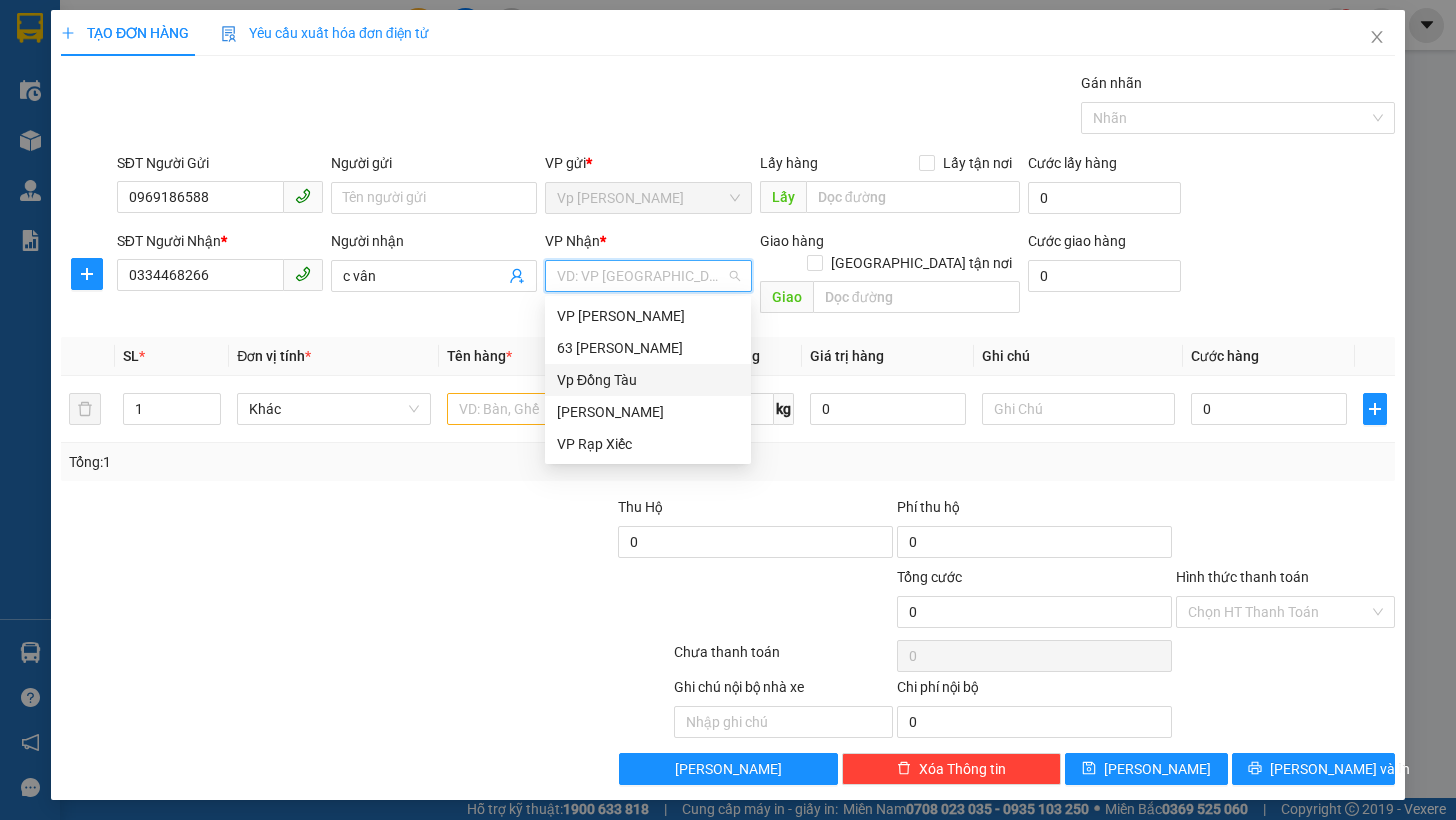 click on "Vp Đồng Tàu" at bounding box center (648, 380) 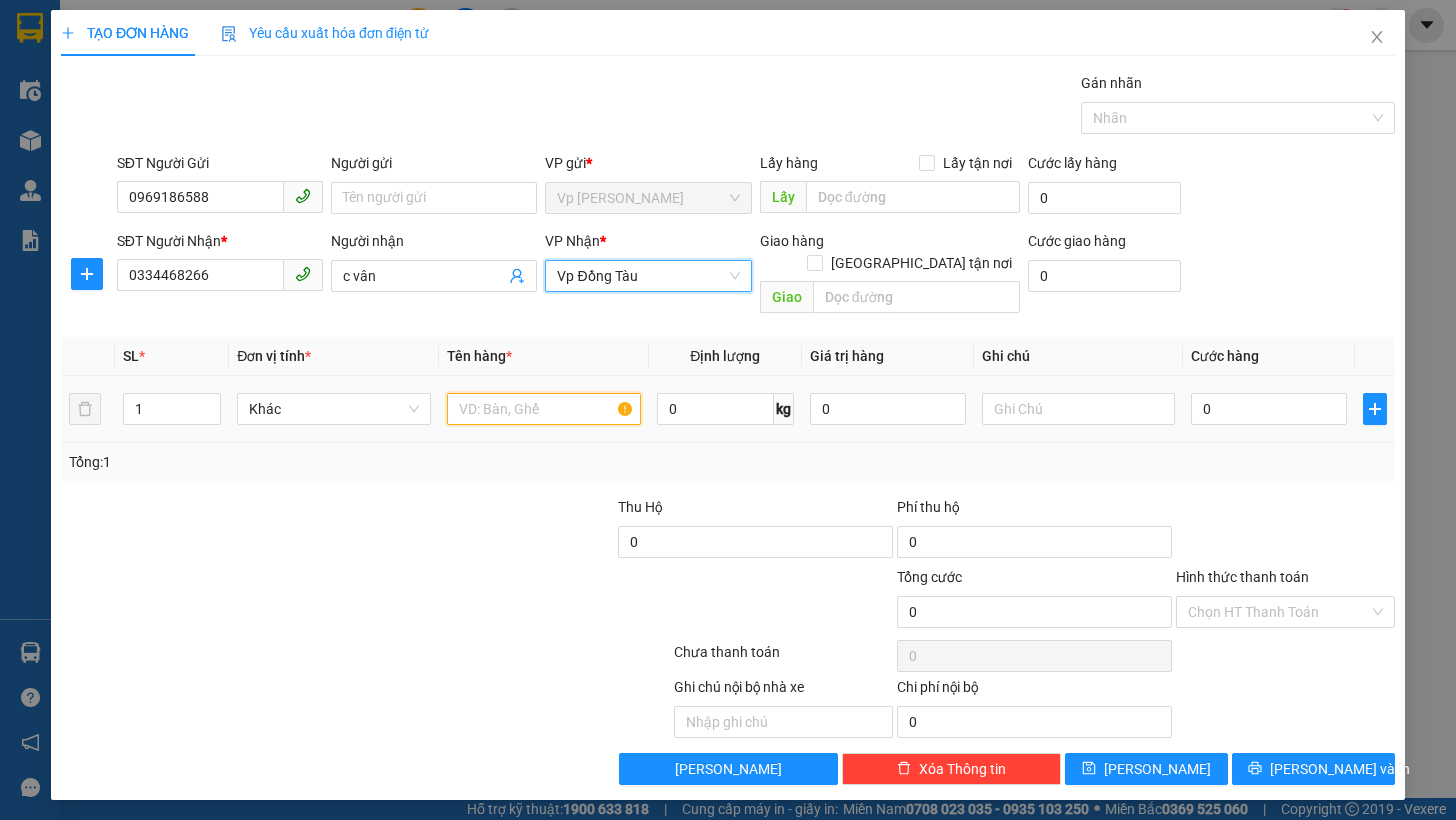 click at bounding box center (544, 409) 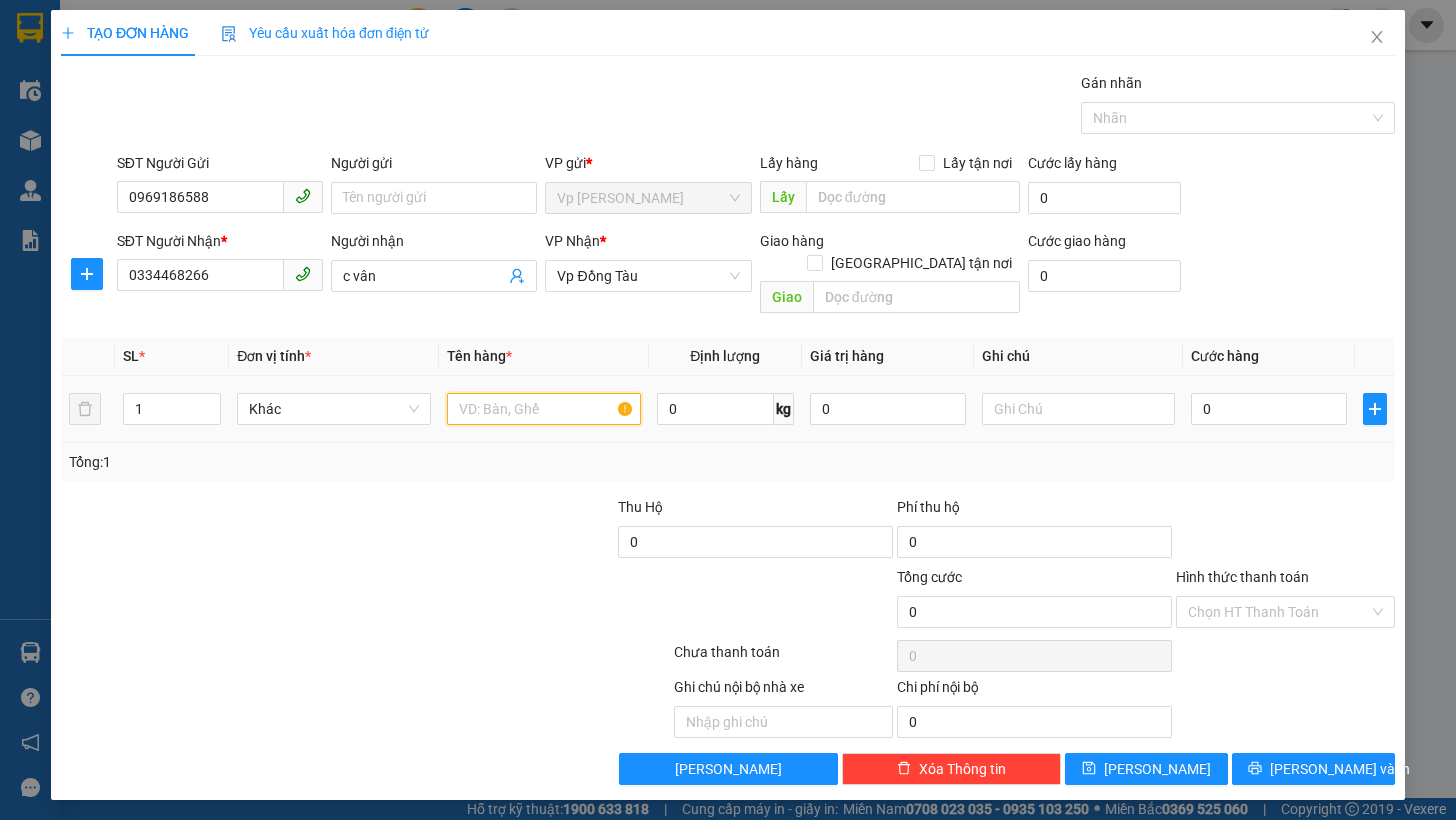 click at bounding box center (544, 409) 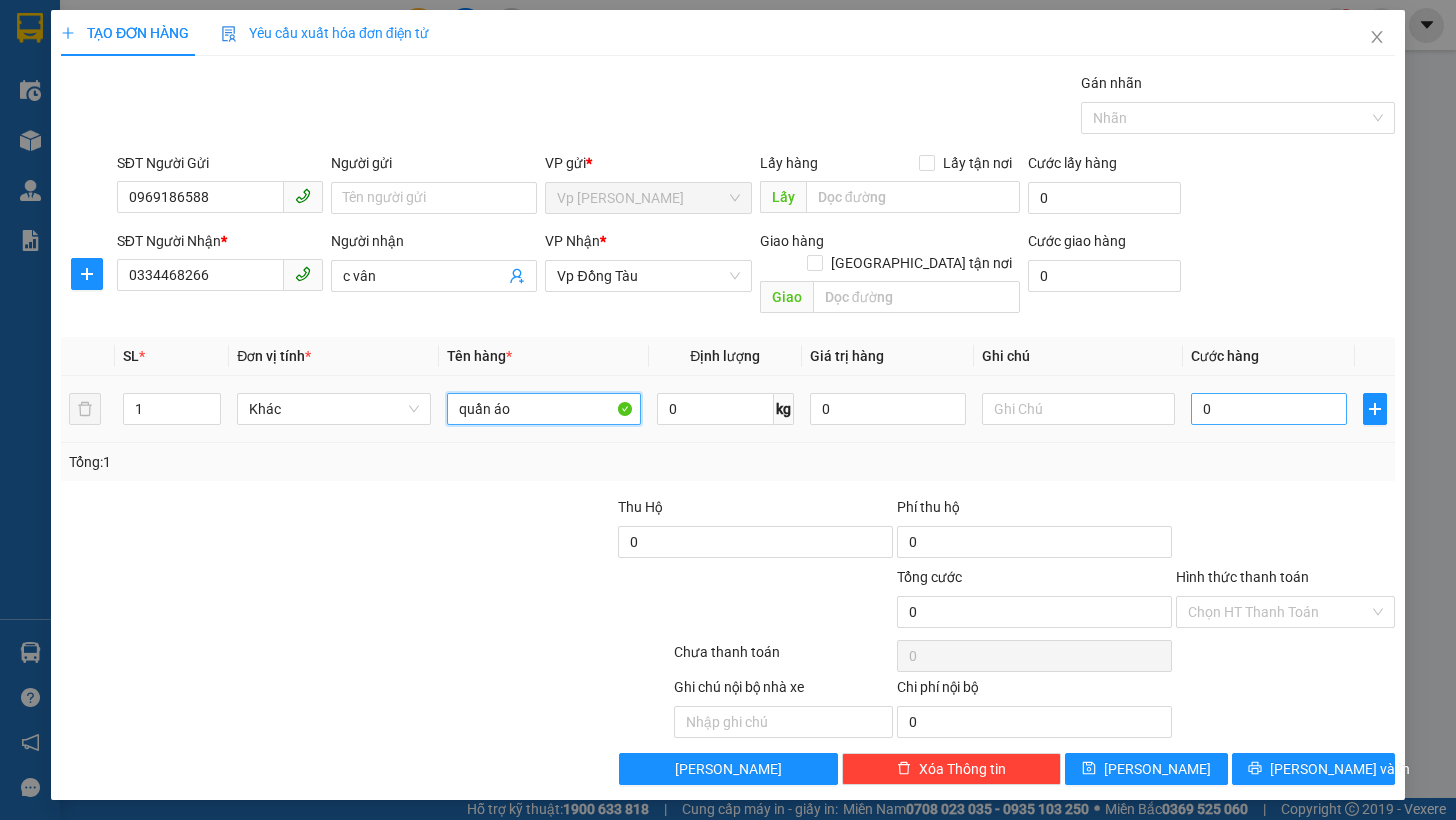 type on "quần áo" 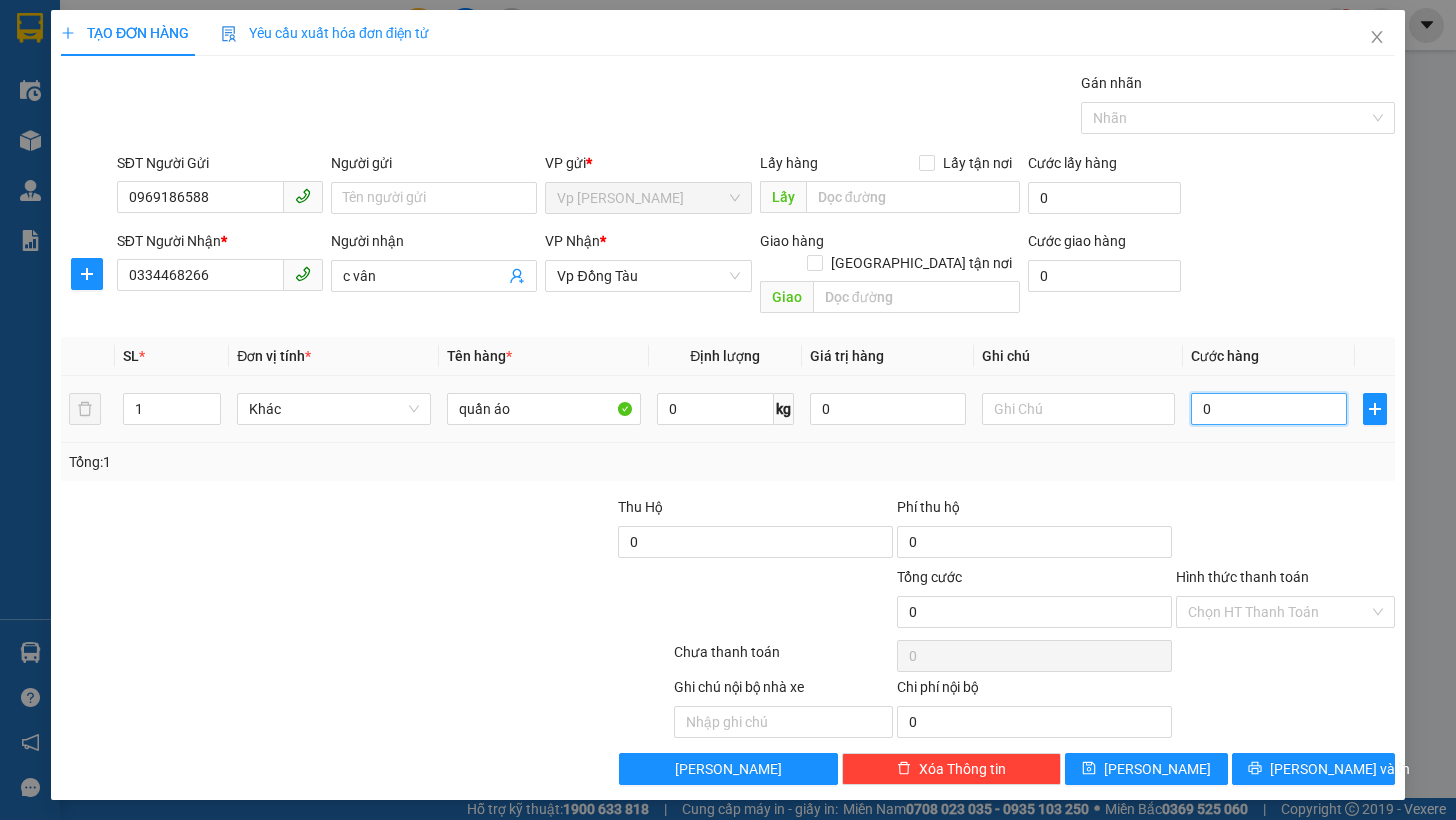 click on "0" at bounding box center [1269, 409] 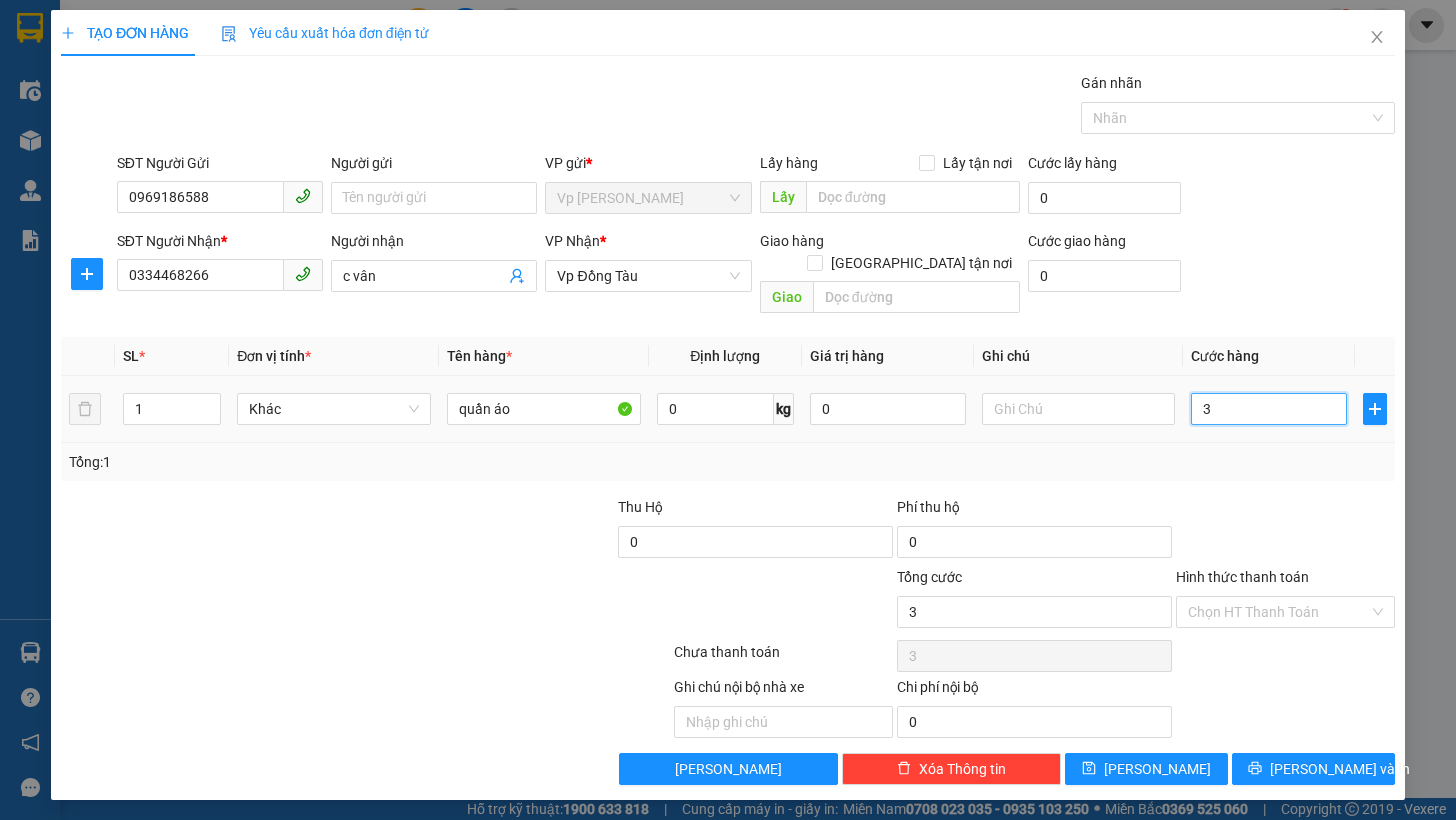 type on "30" 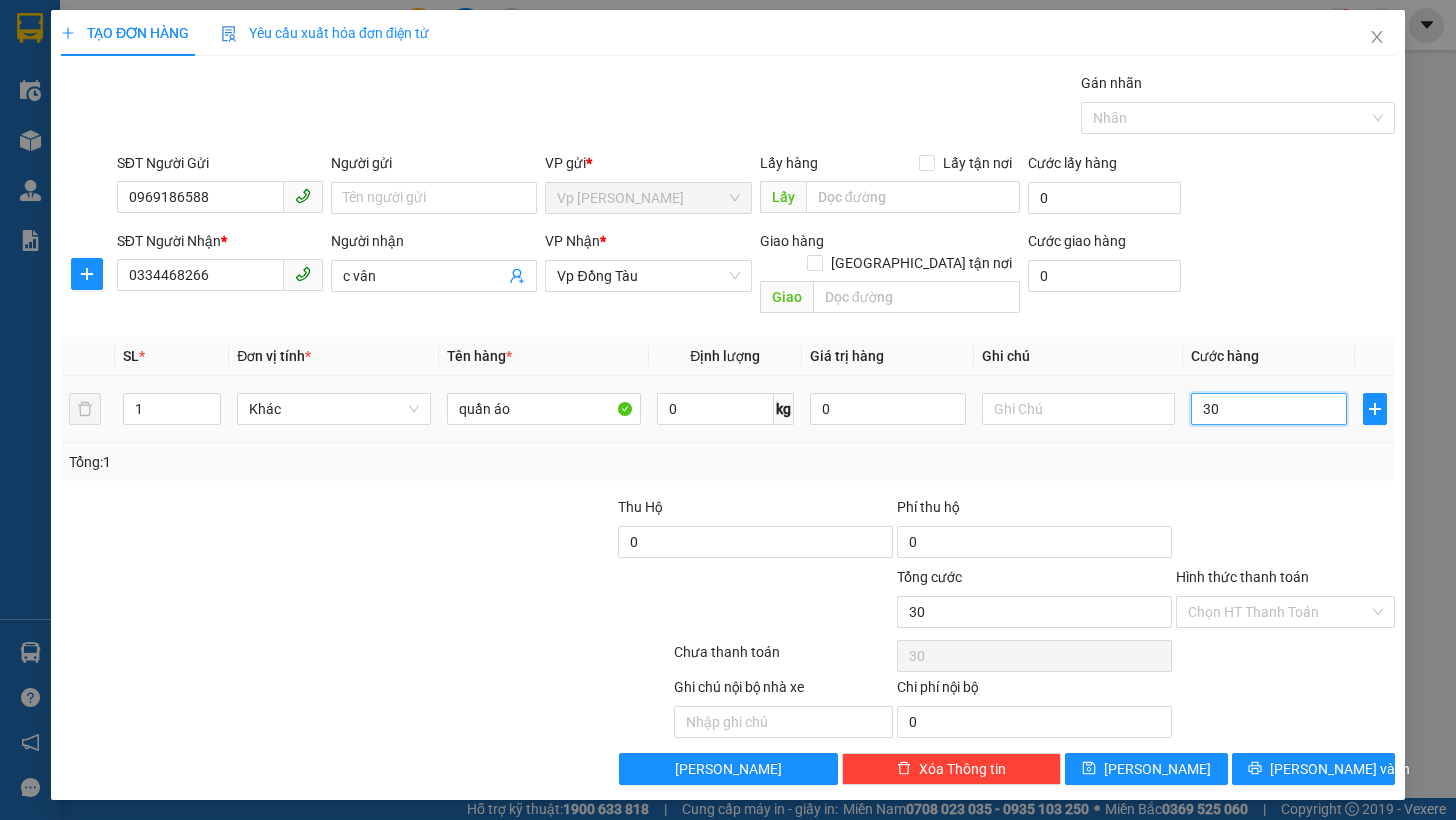 type on "300" 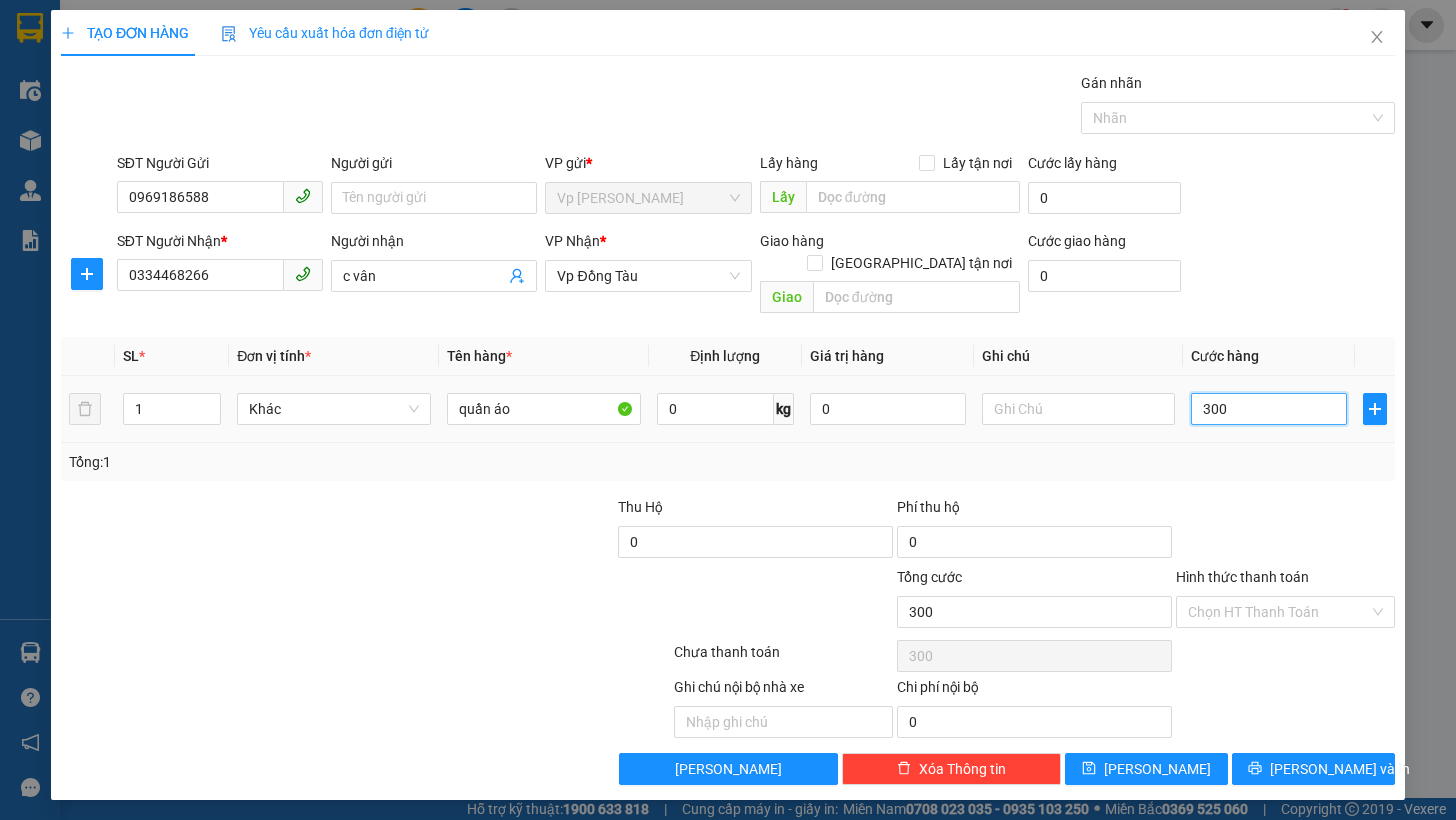 type on "3.000" 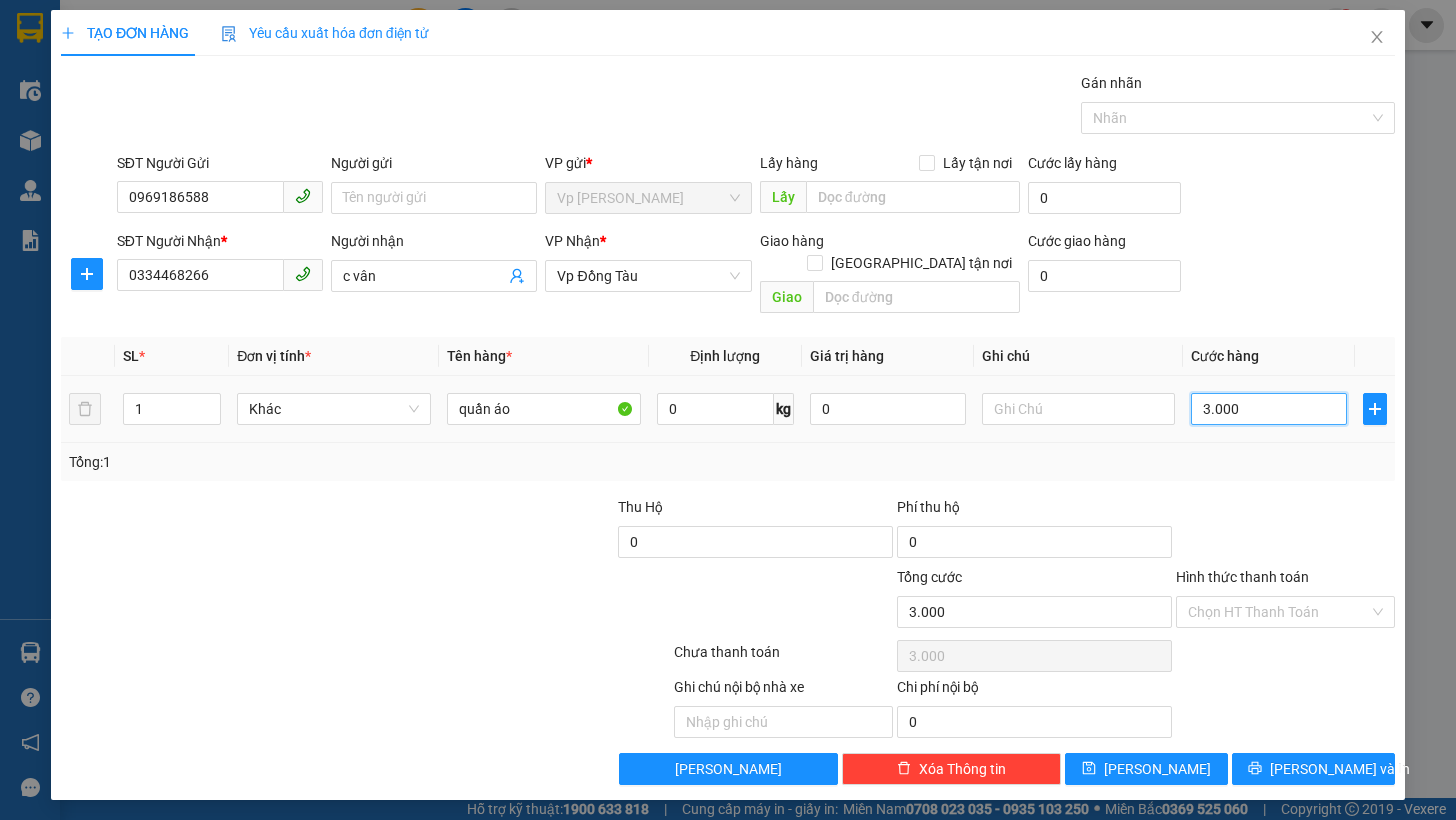 type on "30.000" 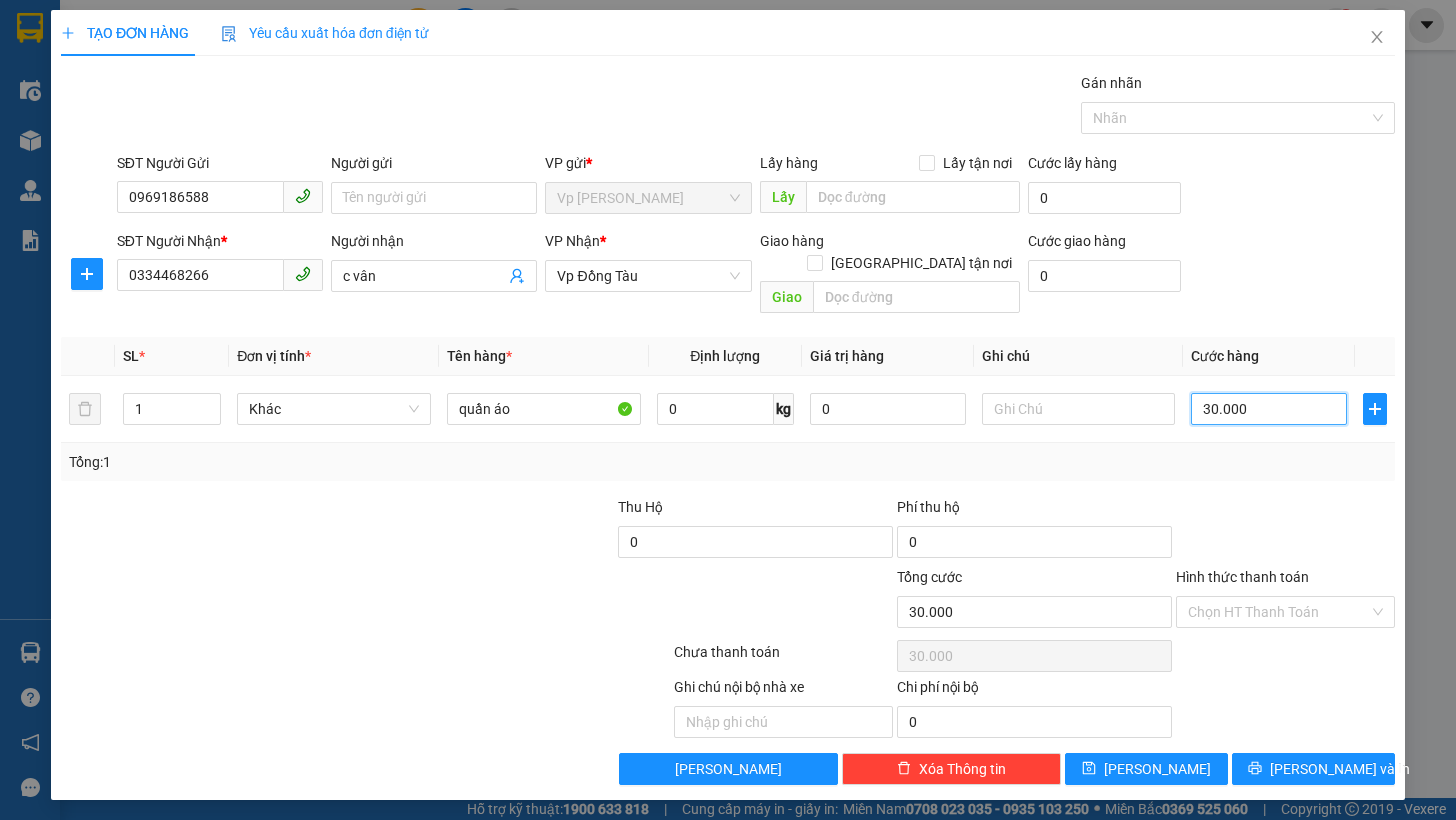type on "30.000" 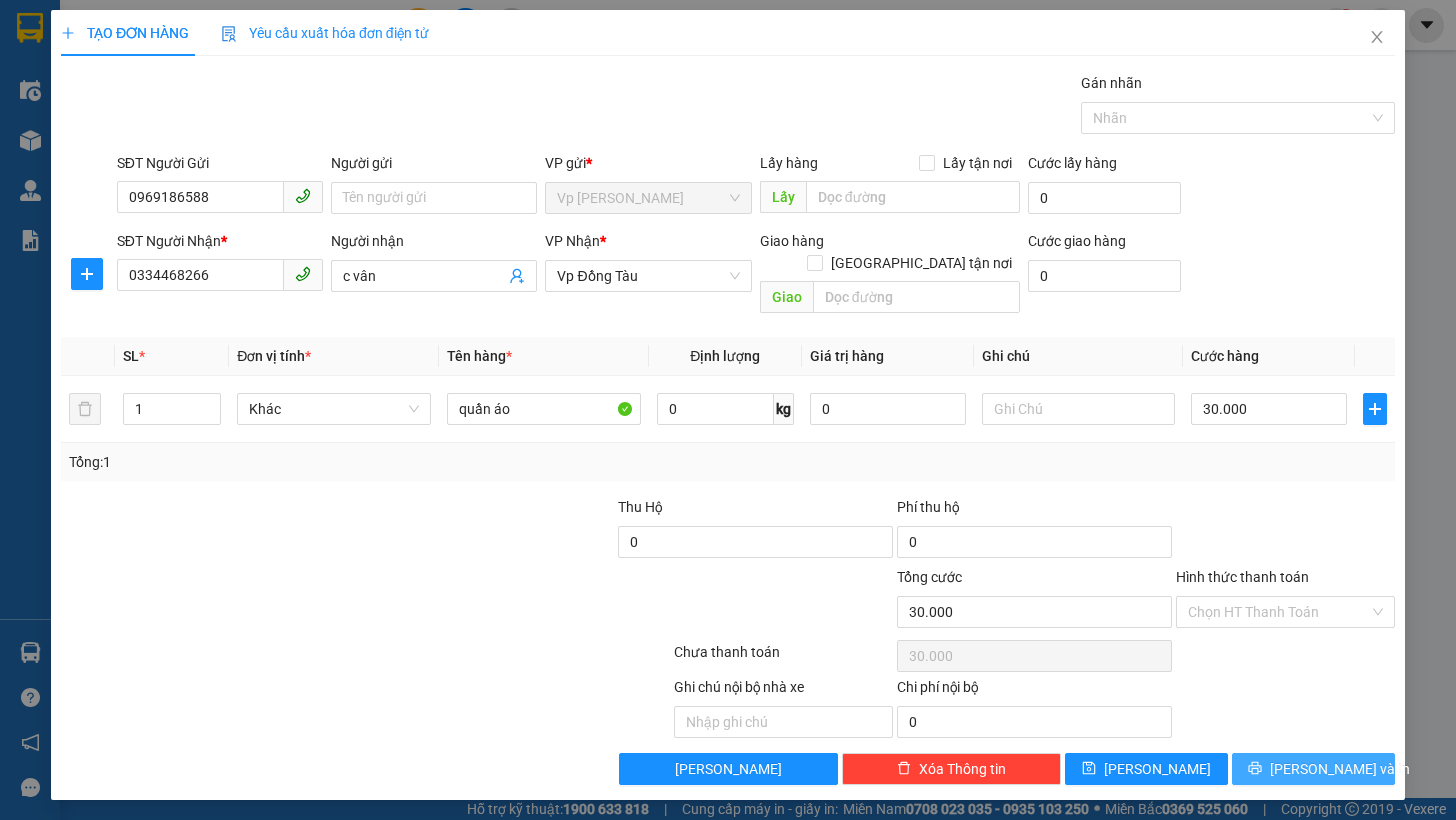 click 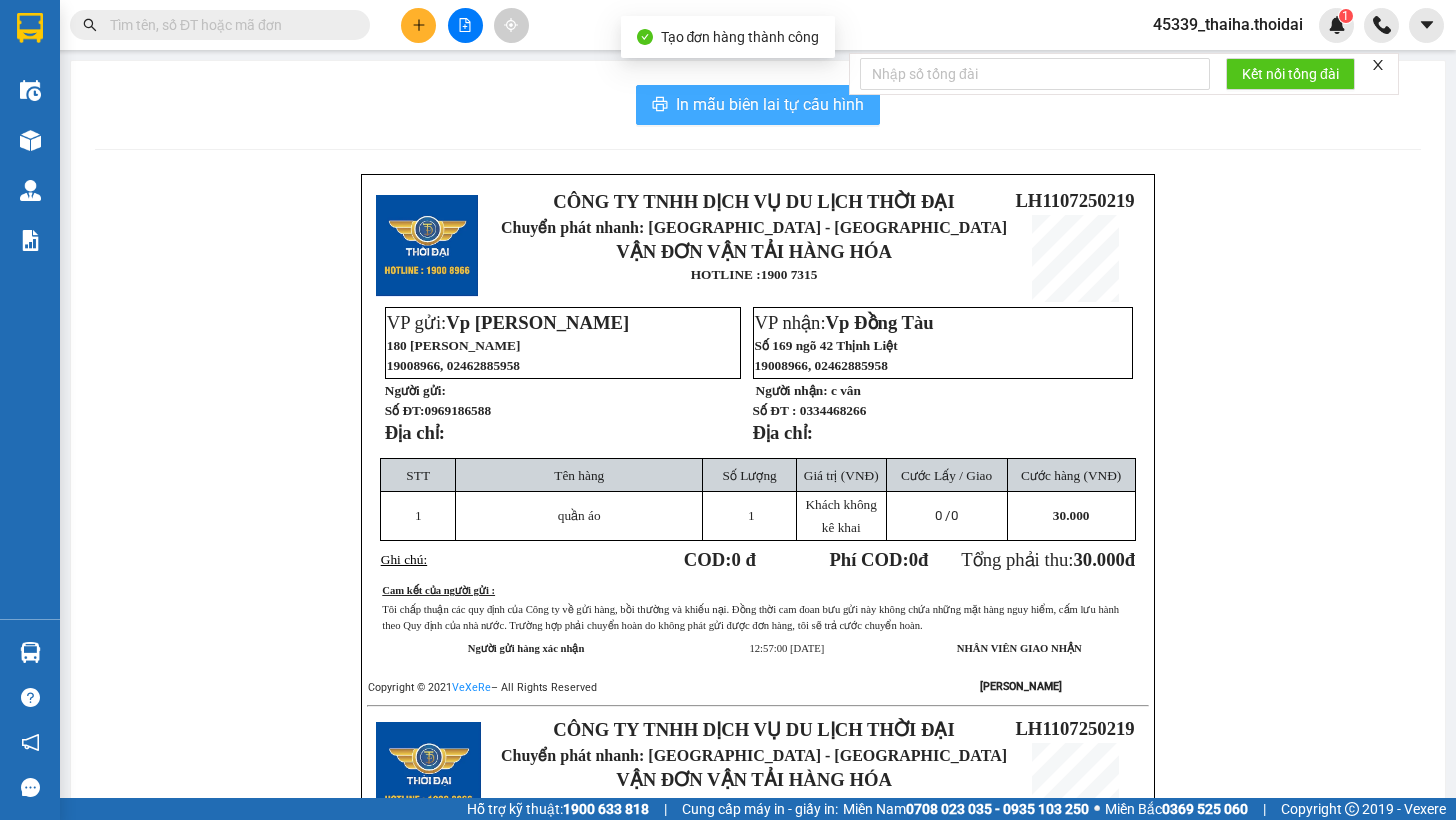 click on "In mẫu biên lai tự cấu hình" at bounding box center (770, 104) 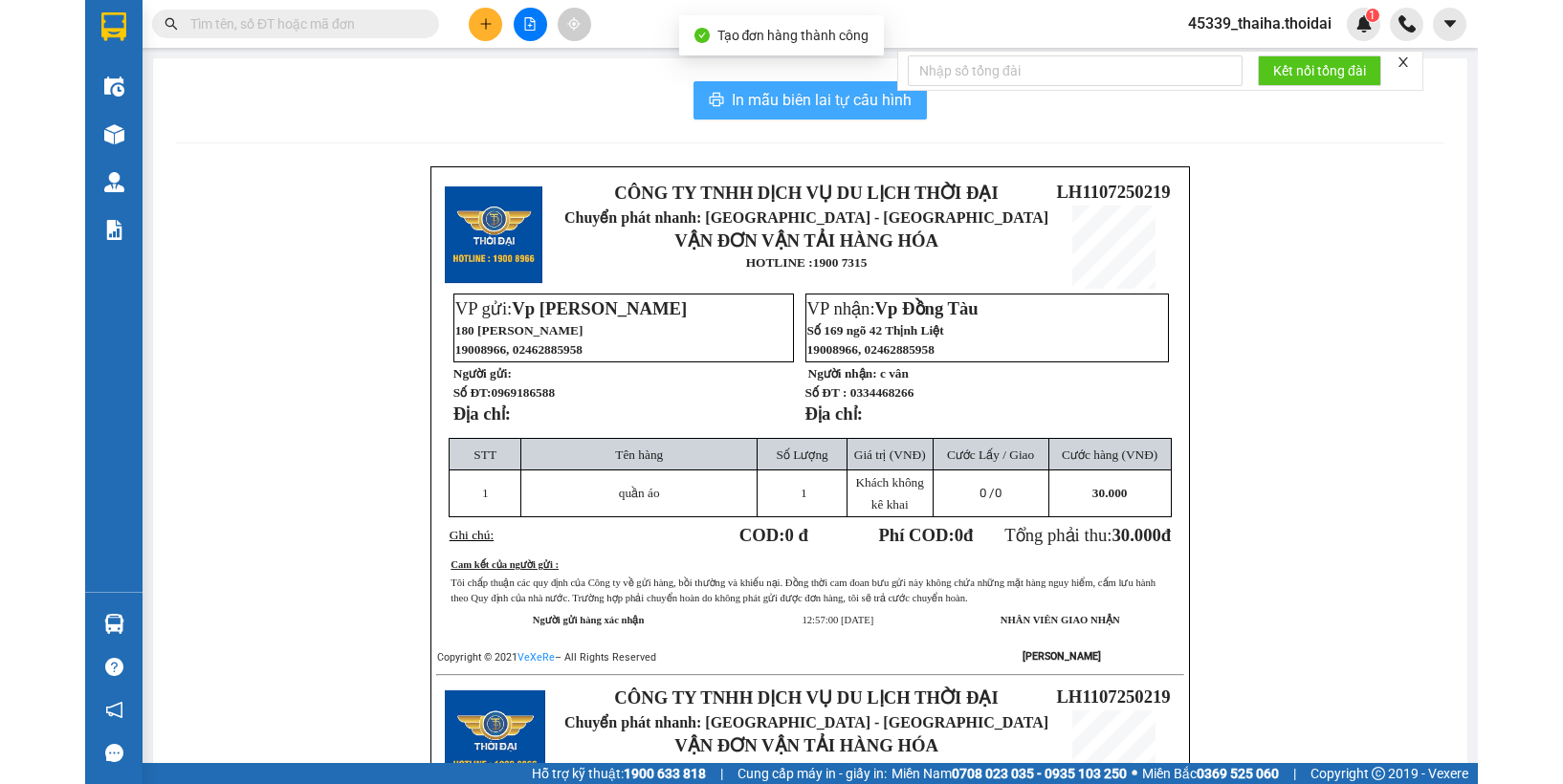 scroll, scrollTop: 0, scrollLeft: 0, axis: both 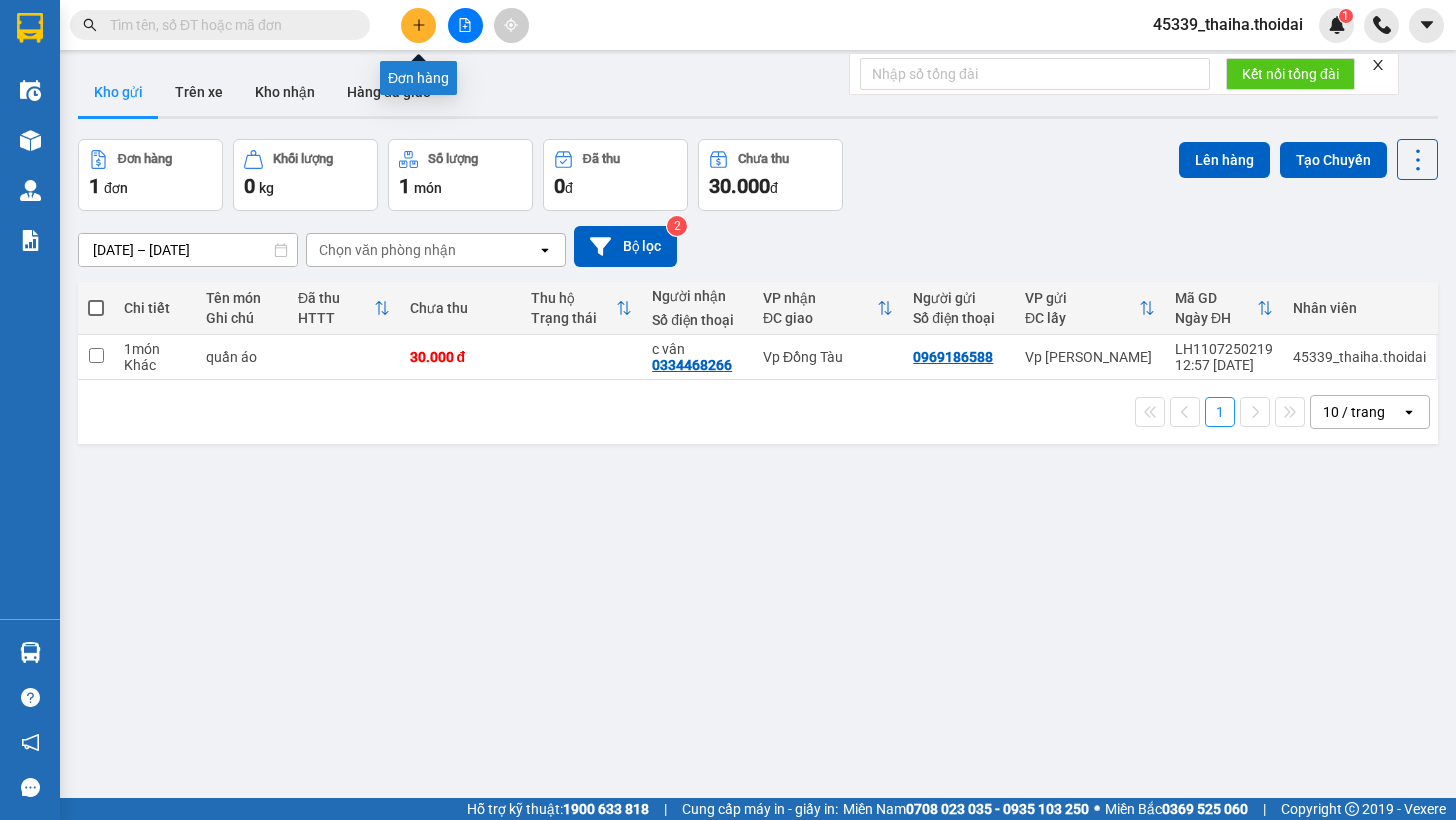 click 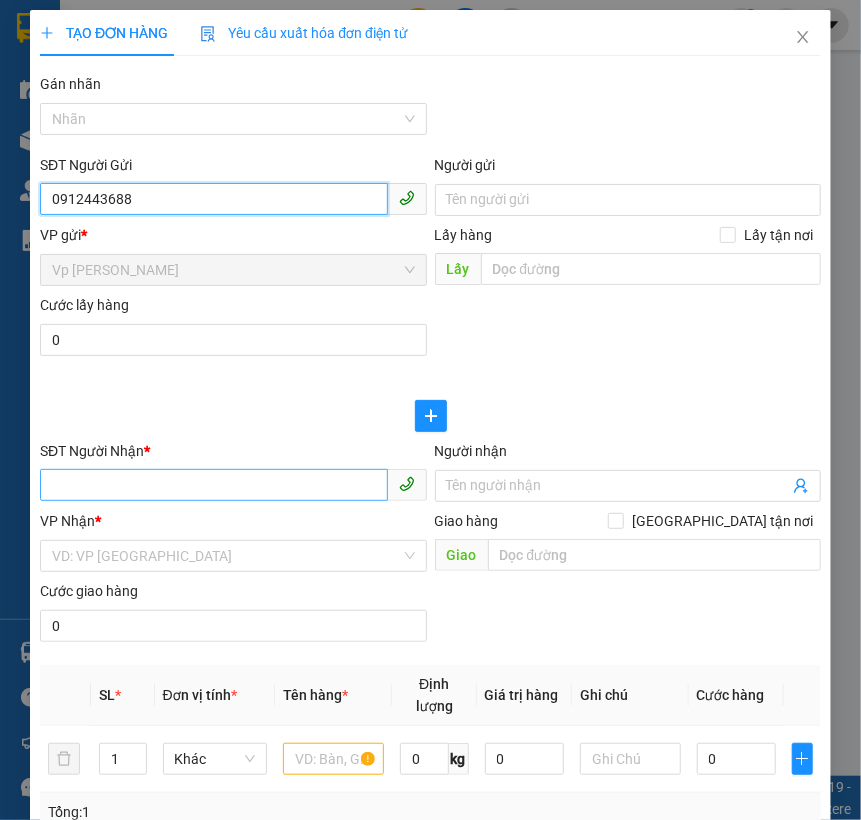 type on "0912443688" 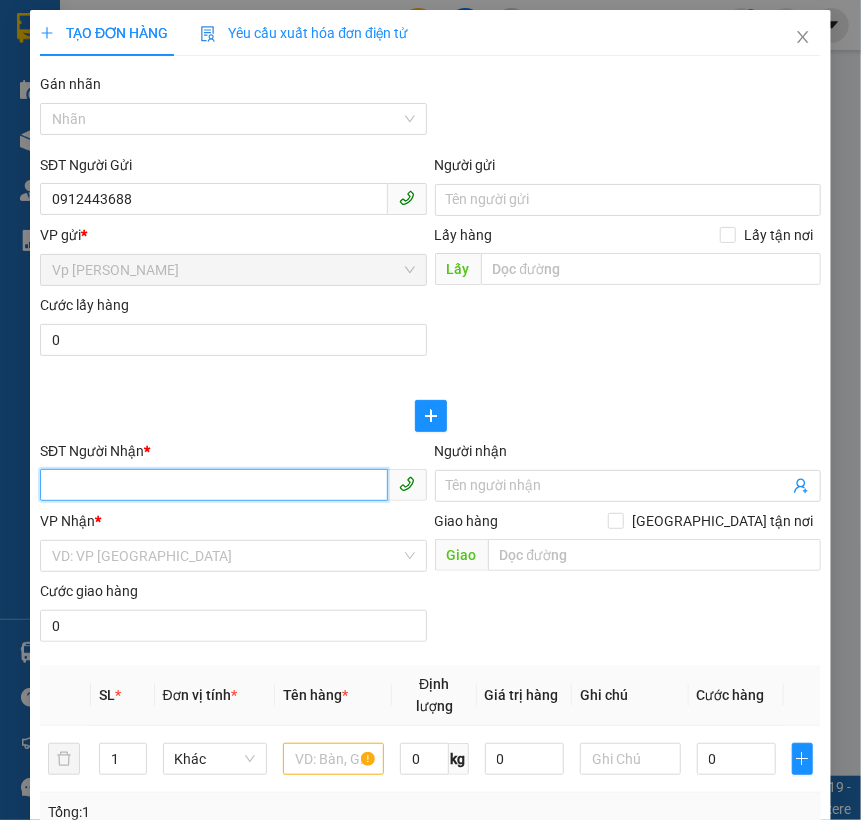 click on "SĐT Người Nhận  *" at bounding box center [213, 485] 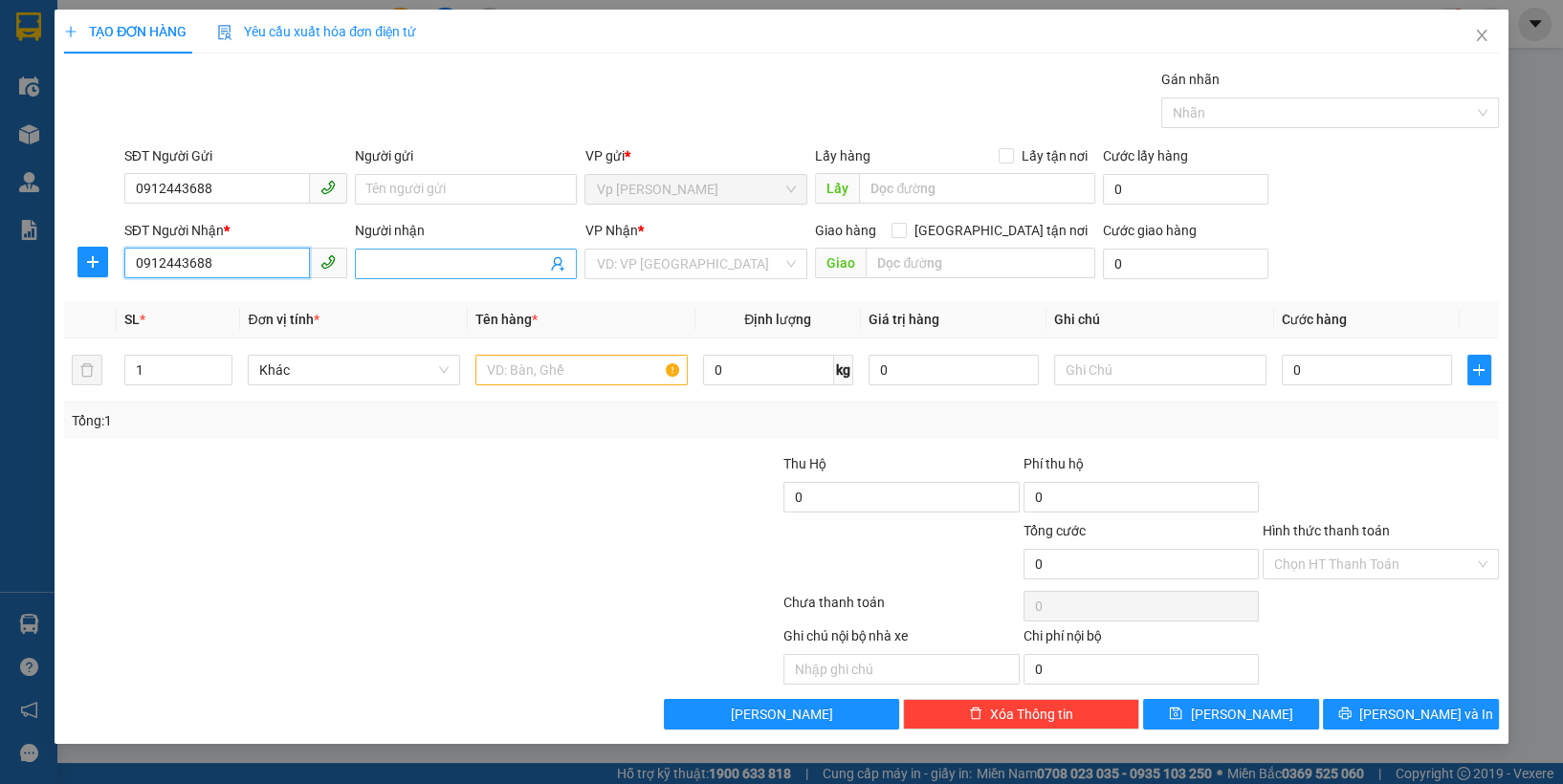 type on "0912443688" 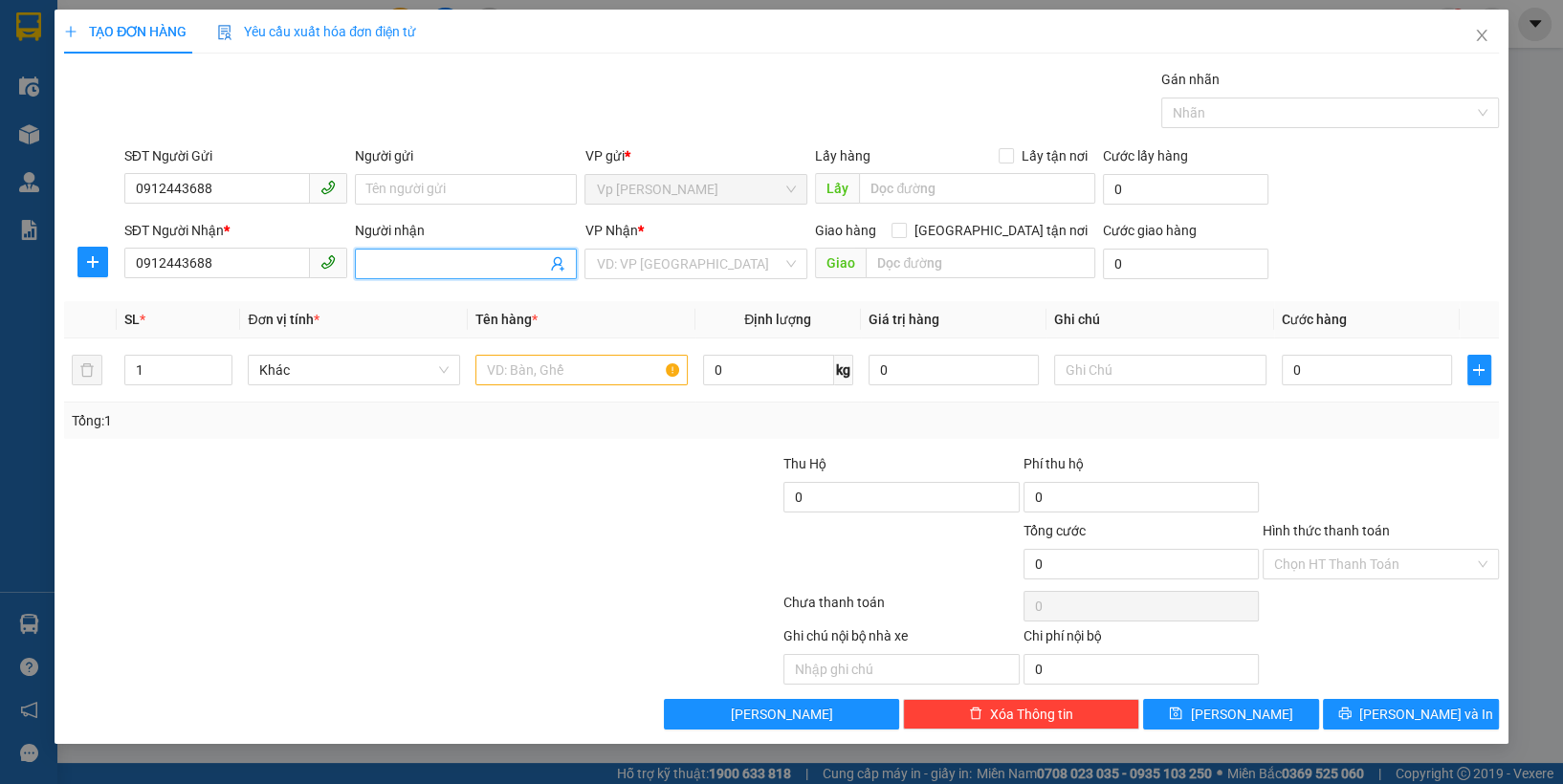 click on "Người nhận" at bounding box center [456, 264] 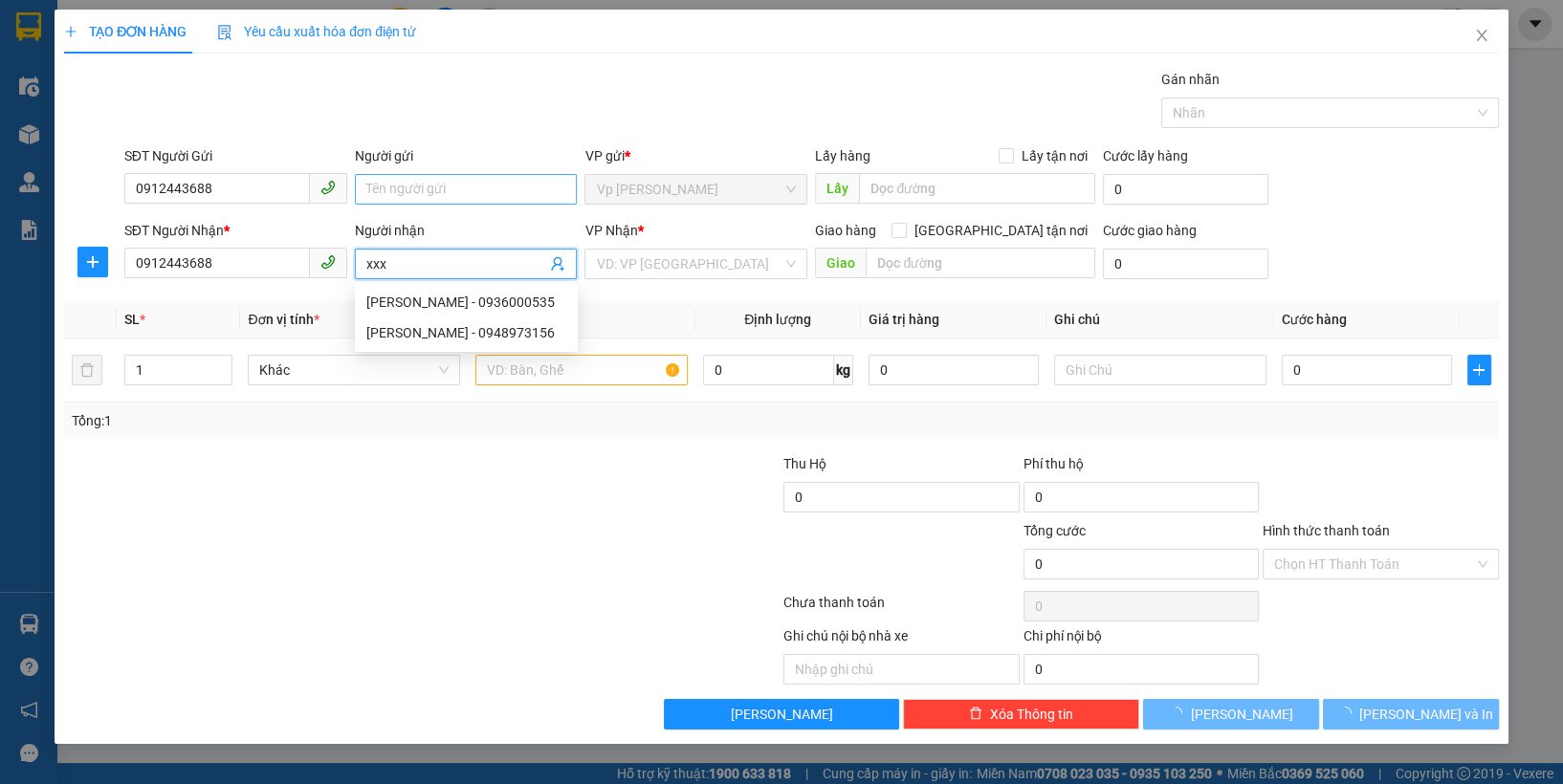 type on "xxx" 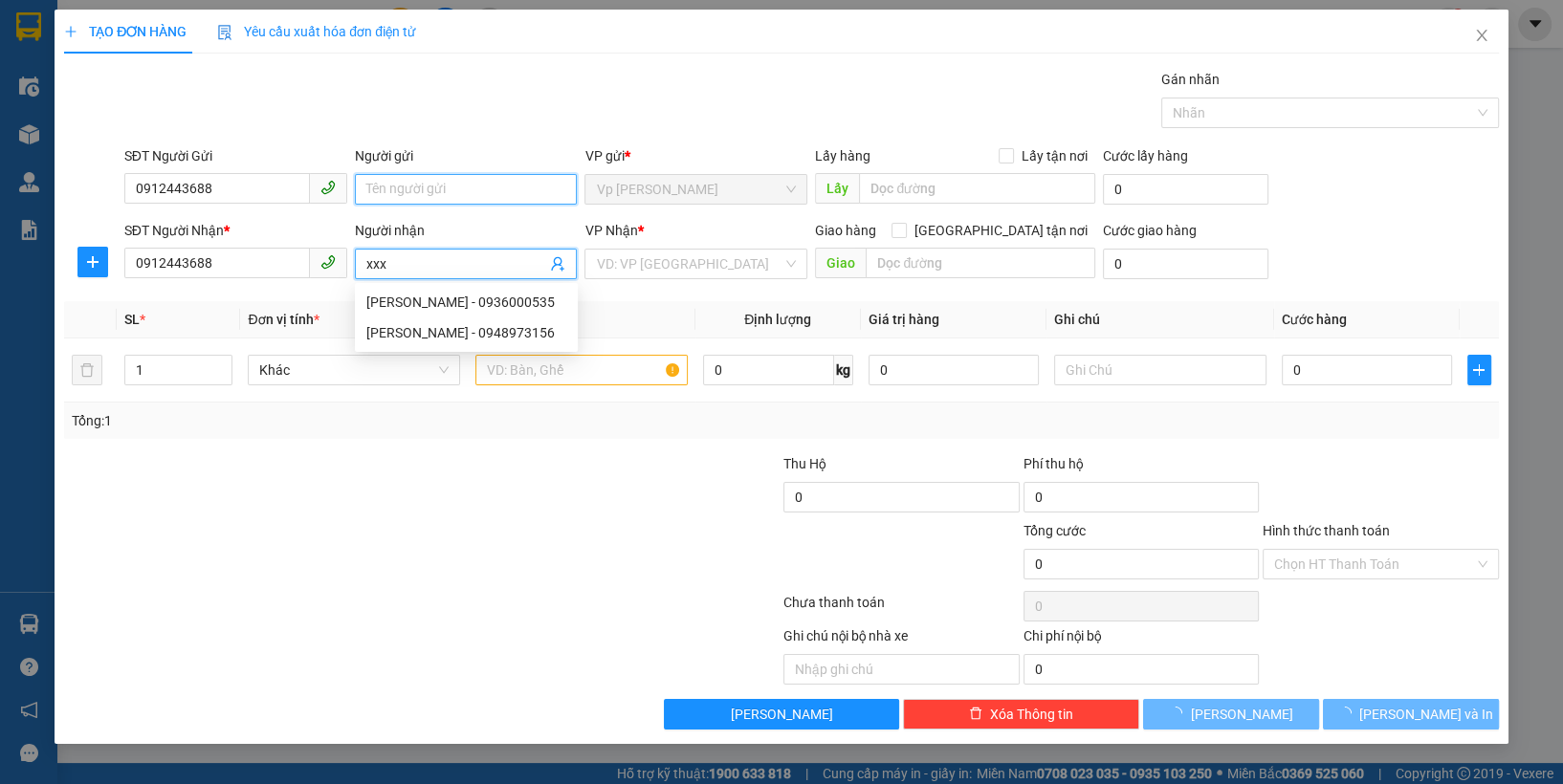 click on "Người gửi" at bounding box center [466, 189] 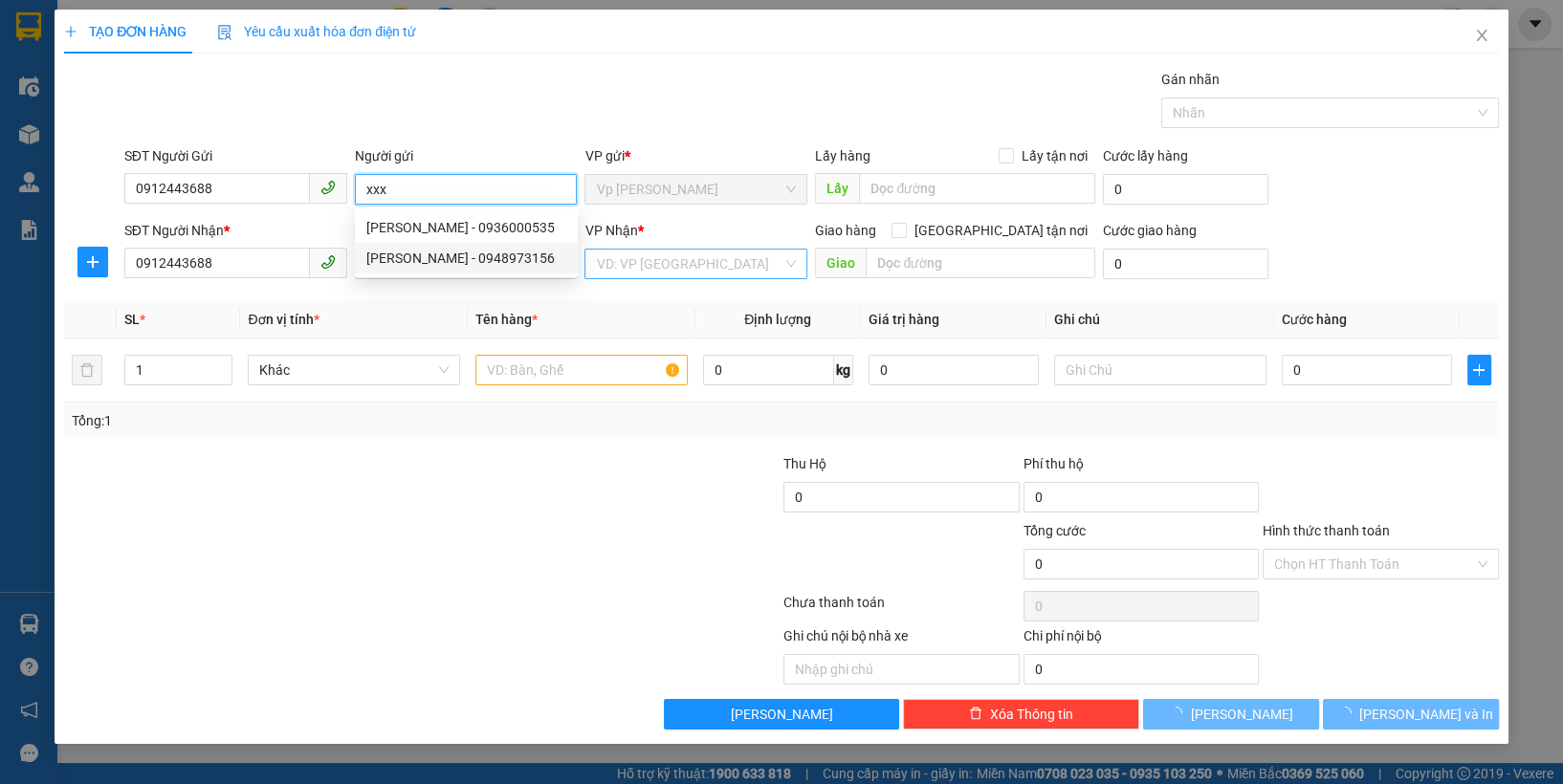 type on "xxx" 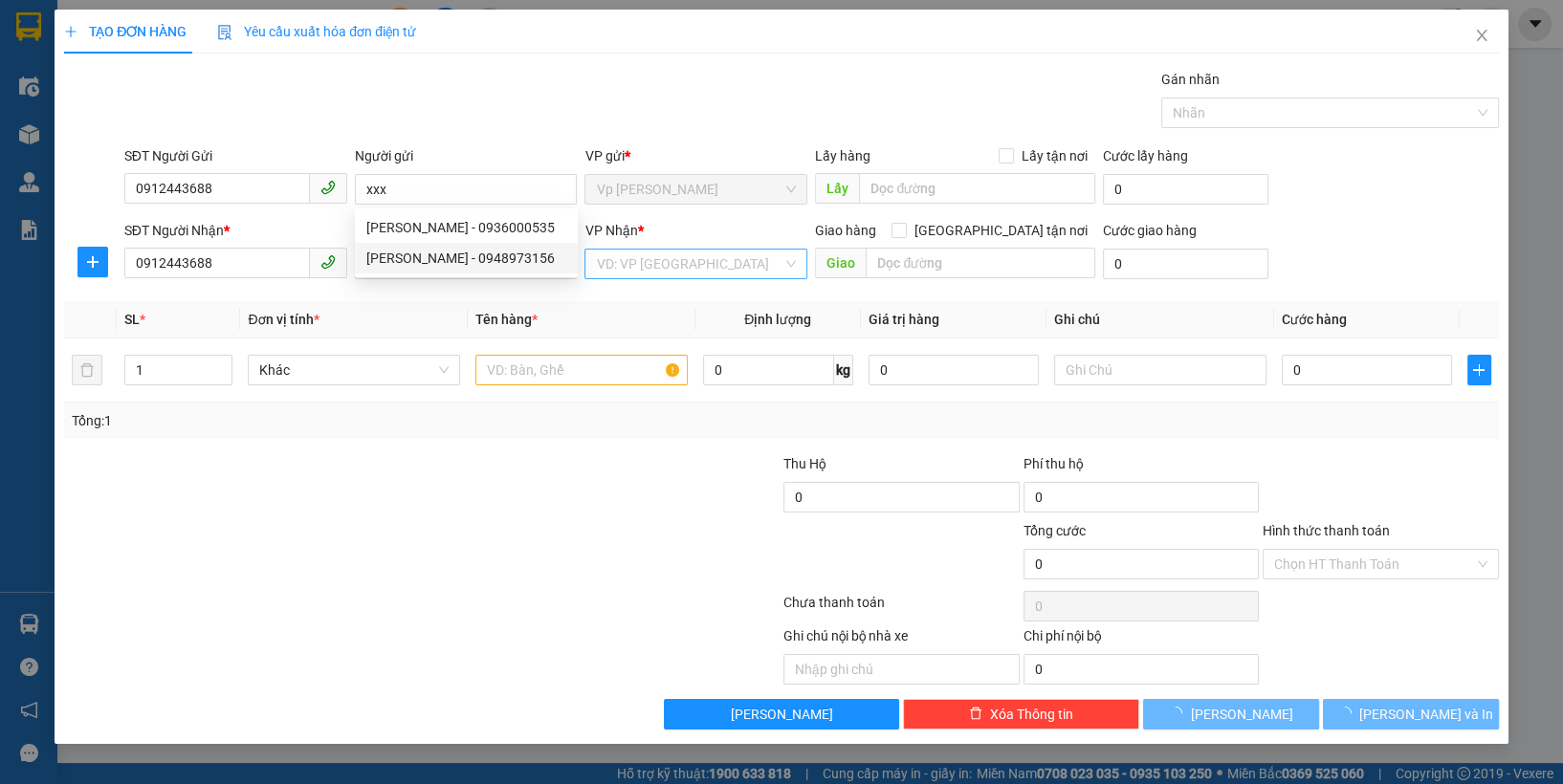 click at bounding box center (689, 264) 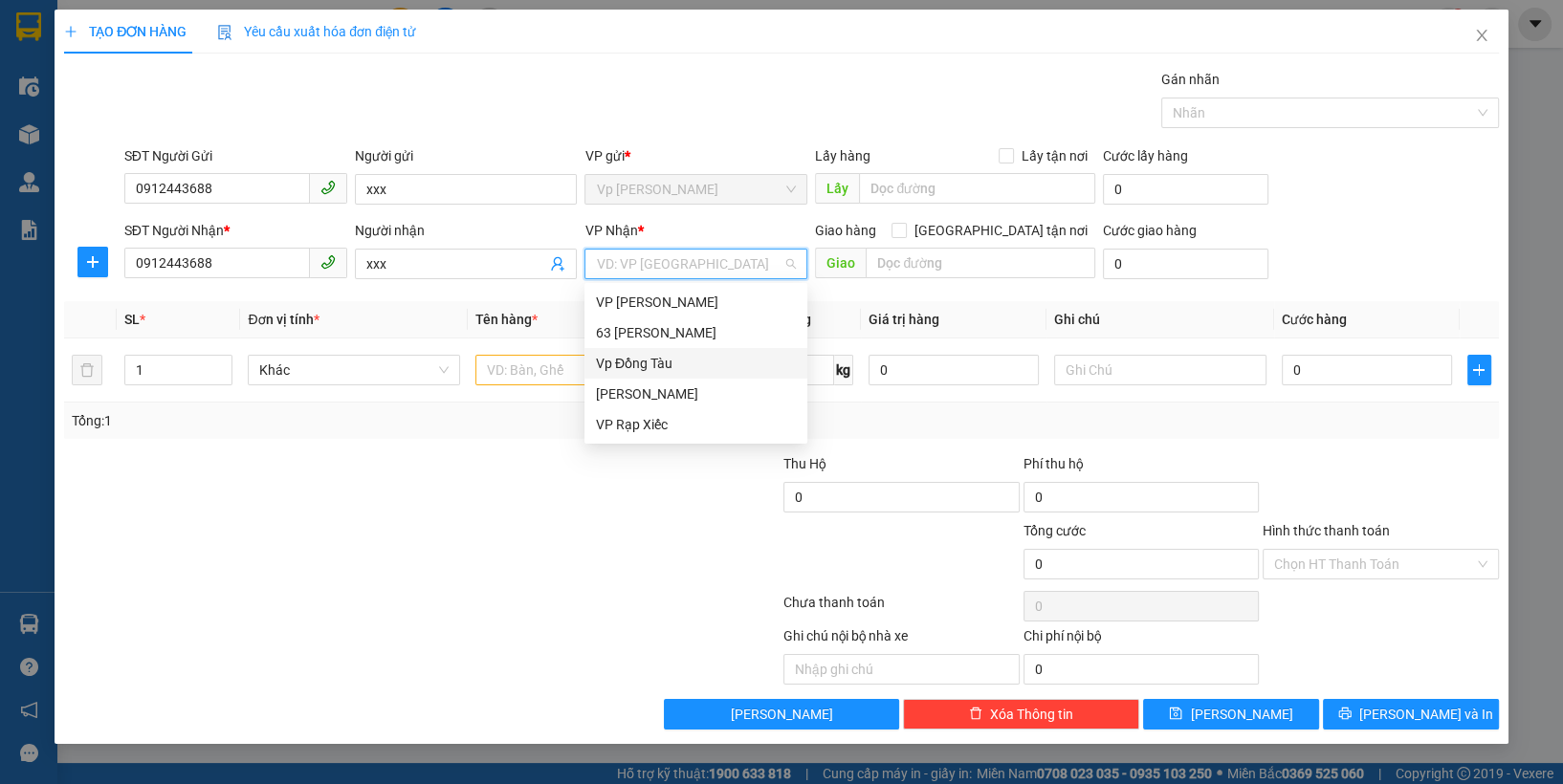 click on "Vp Đồng Tàu" at bounding box center [695, 363] 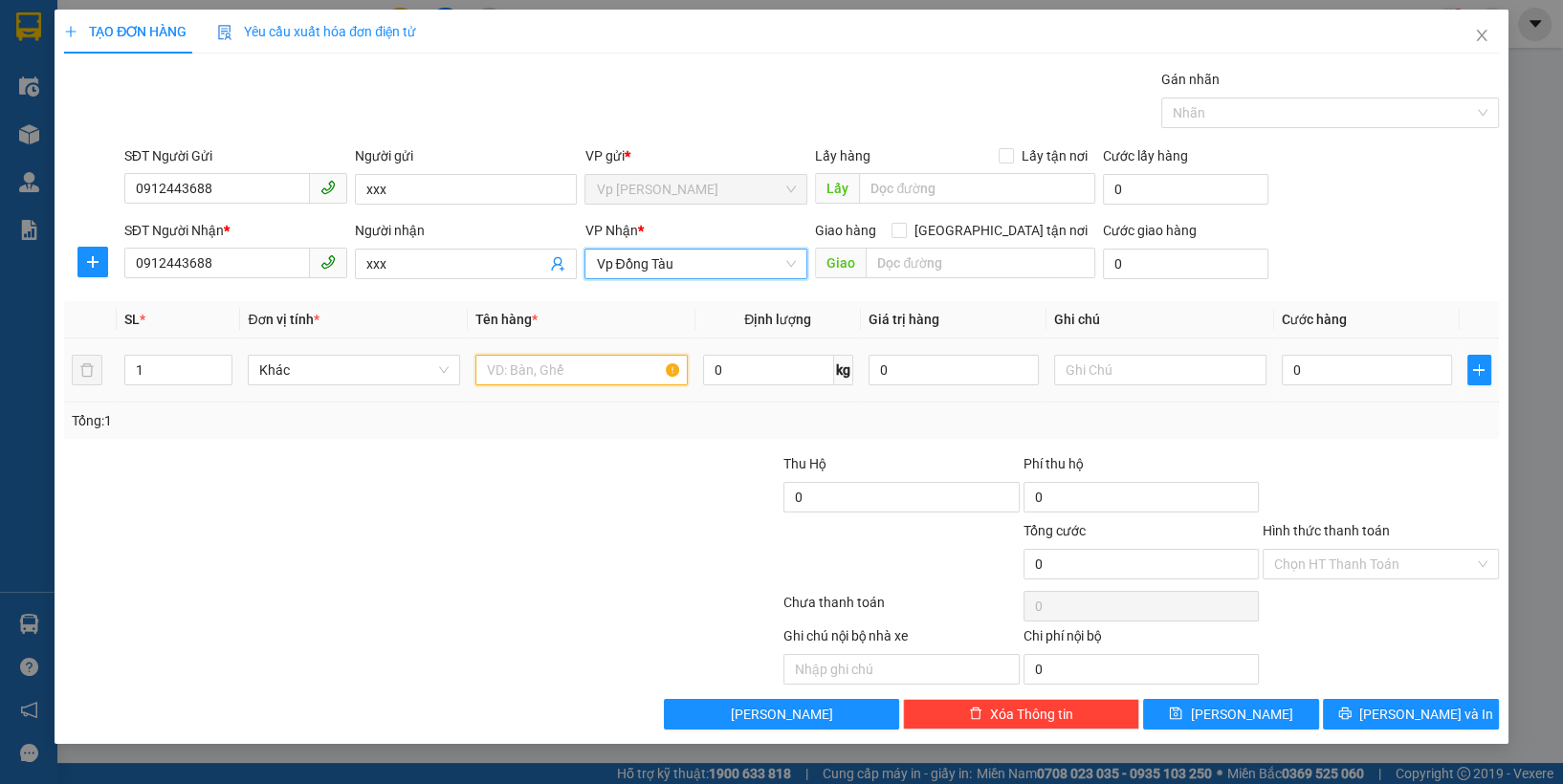 click at bounding box center (582, 370) 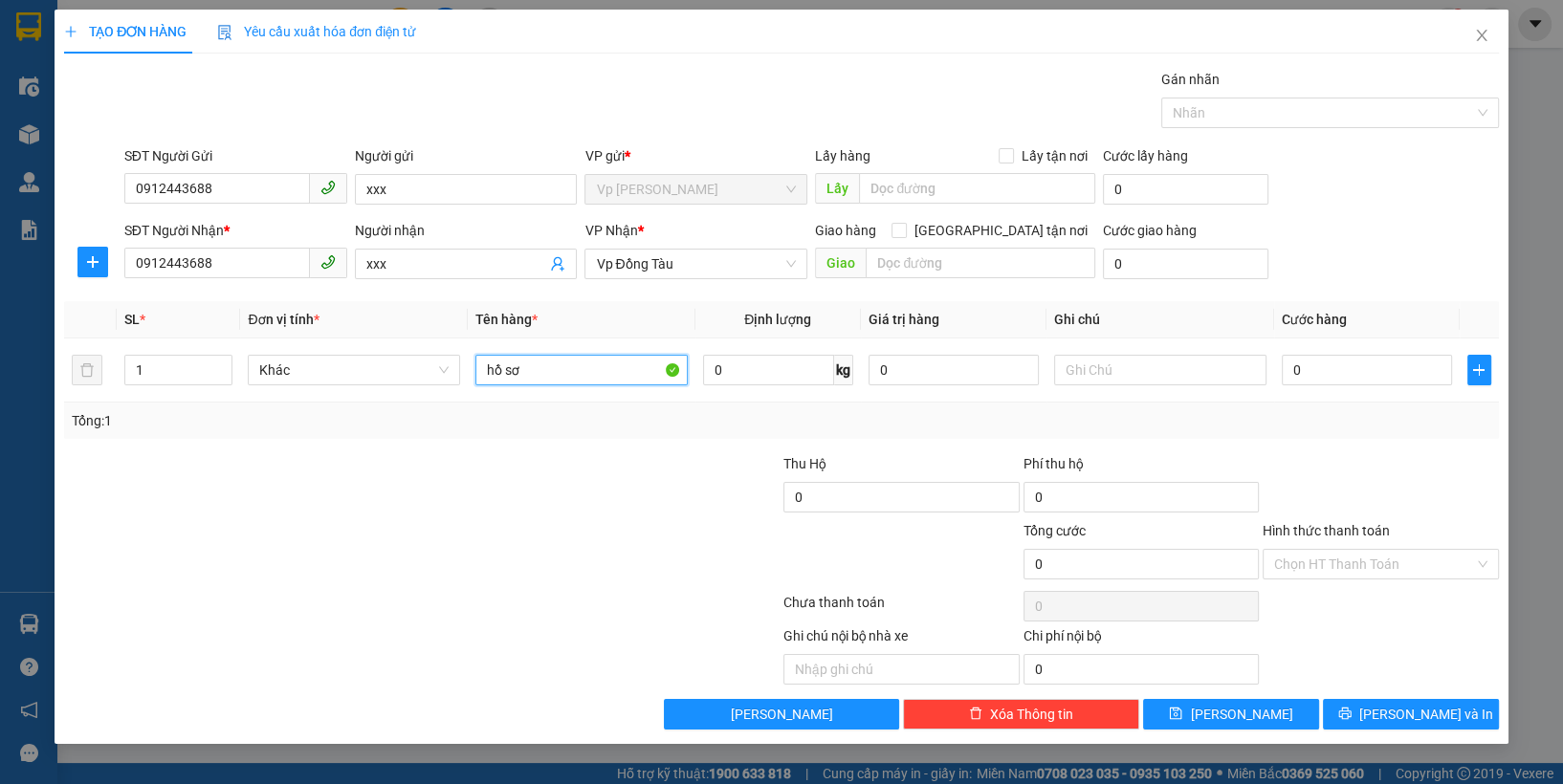 type on "hồ sơ" 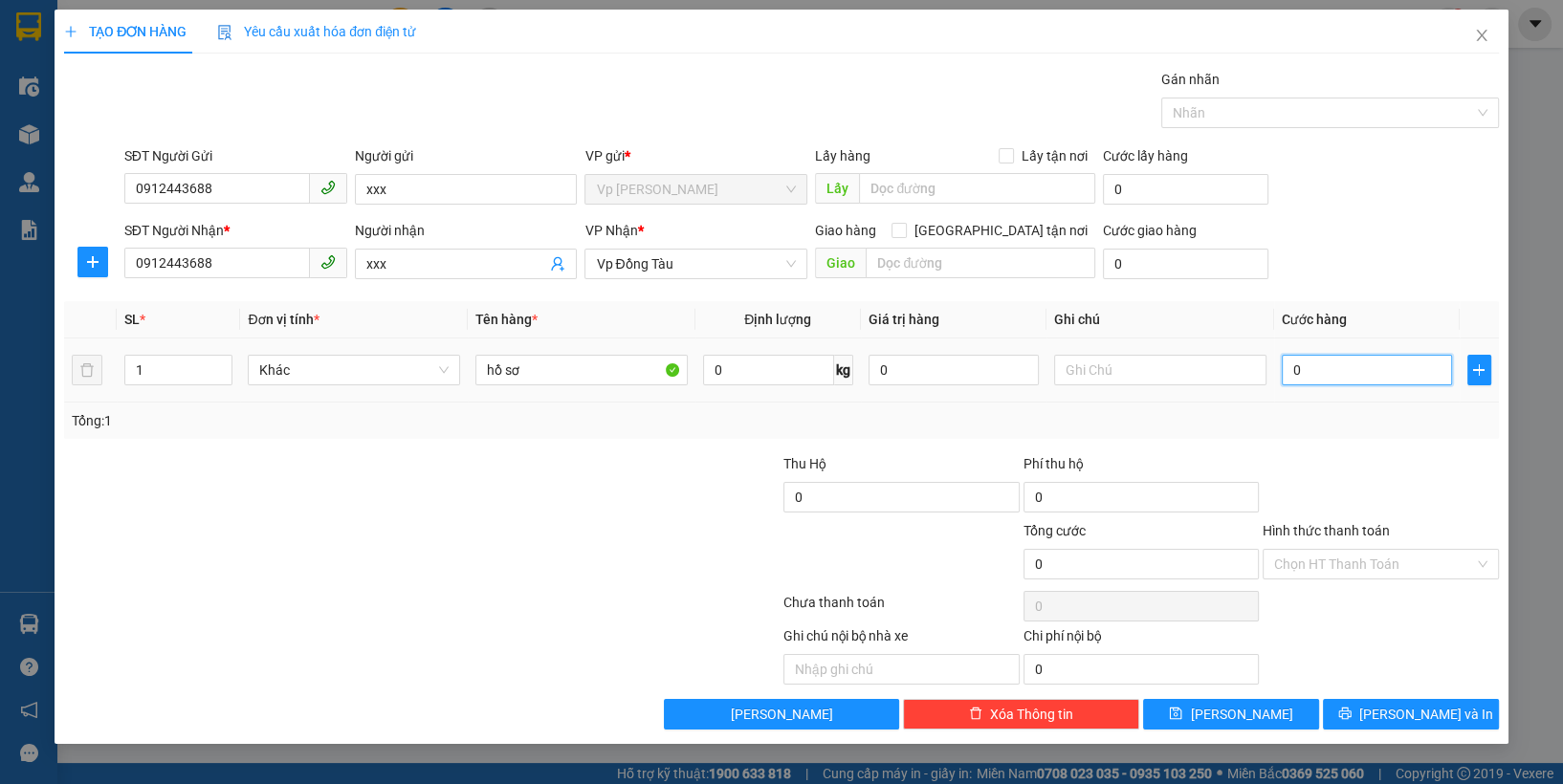click on "0" at bounding box center [1367, 370] 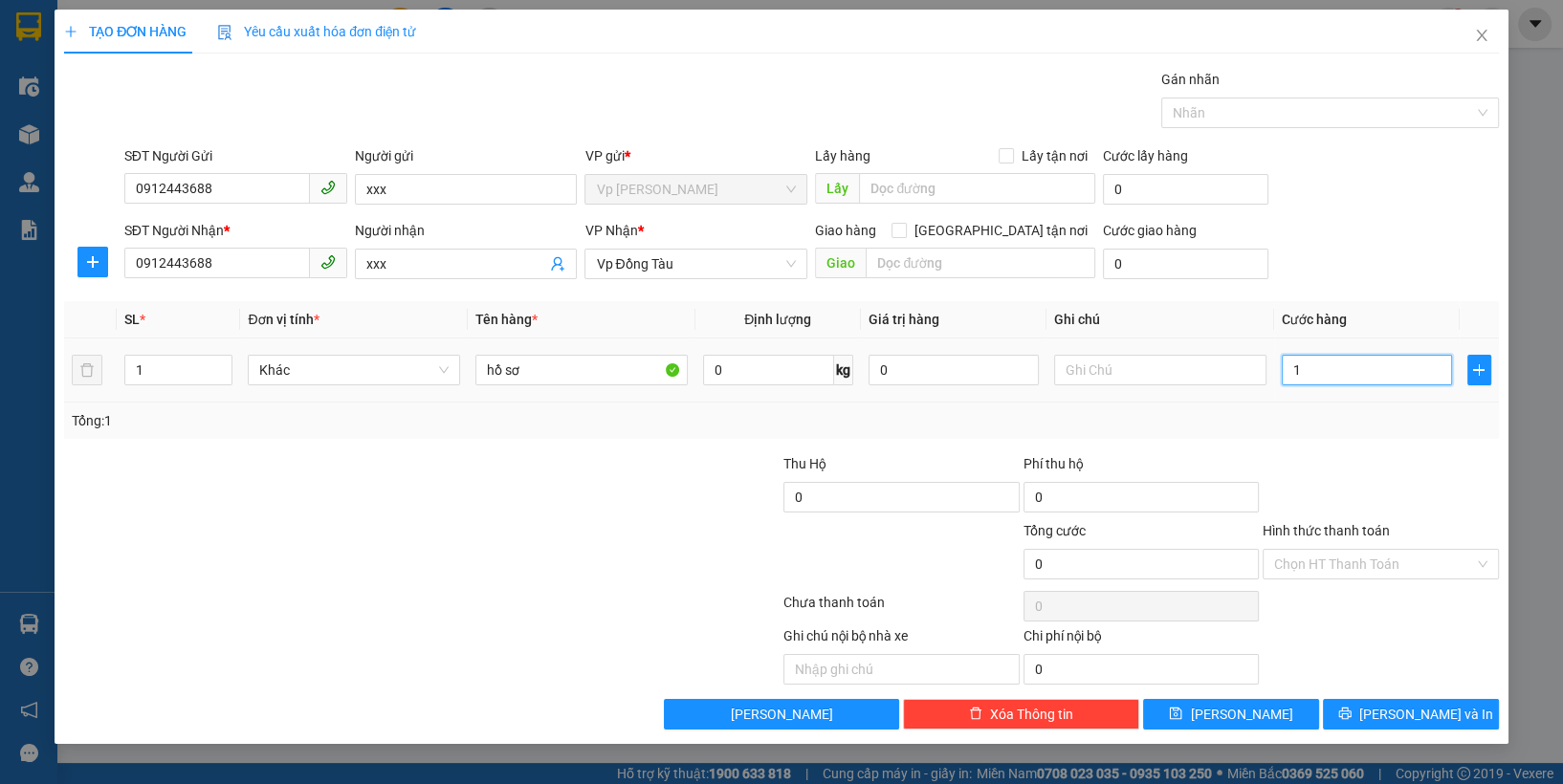 type on "1" 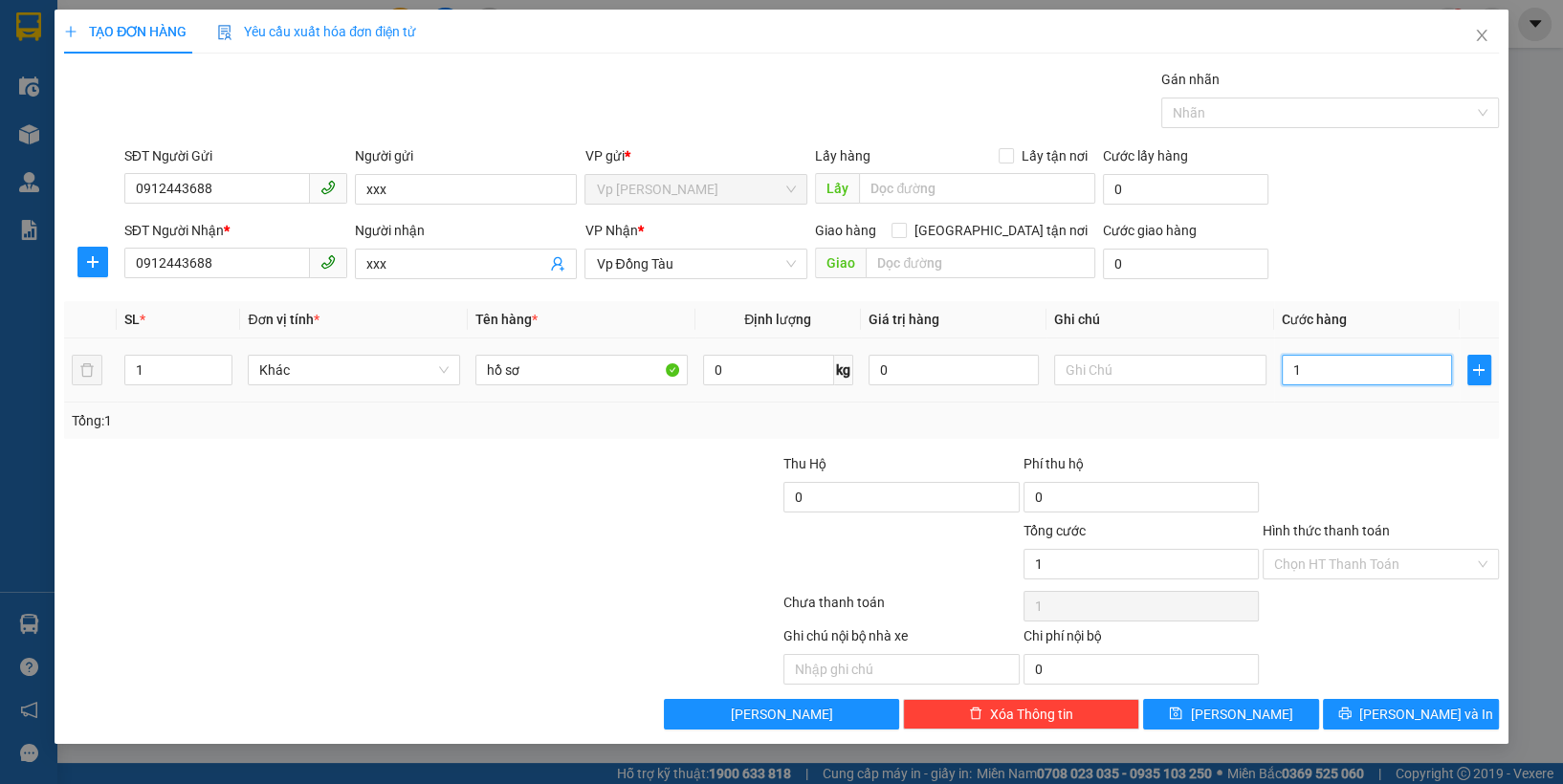 type on "11" 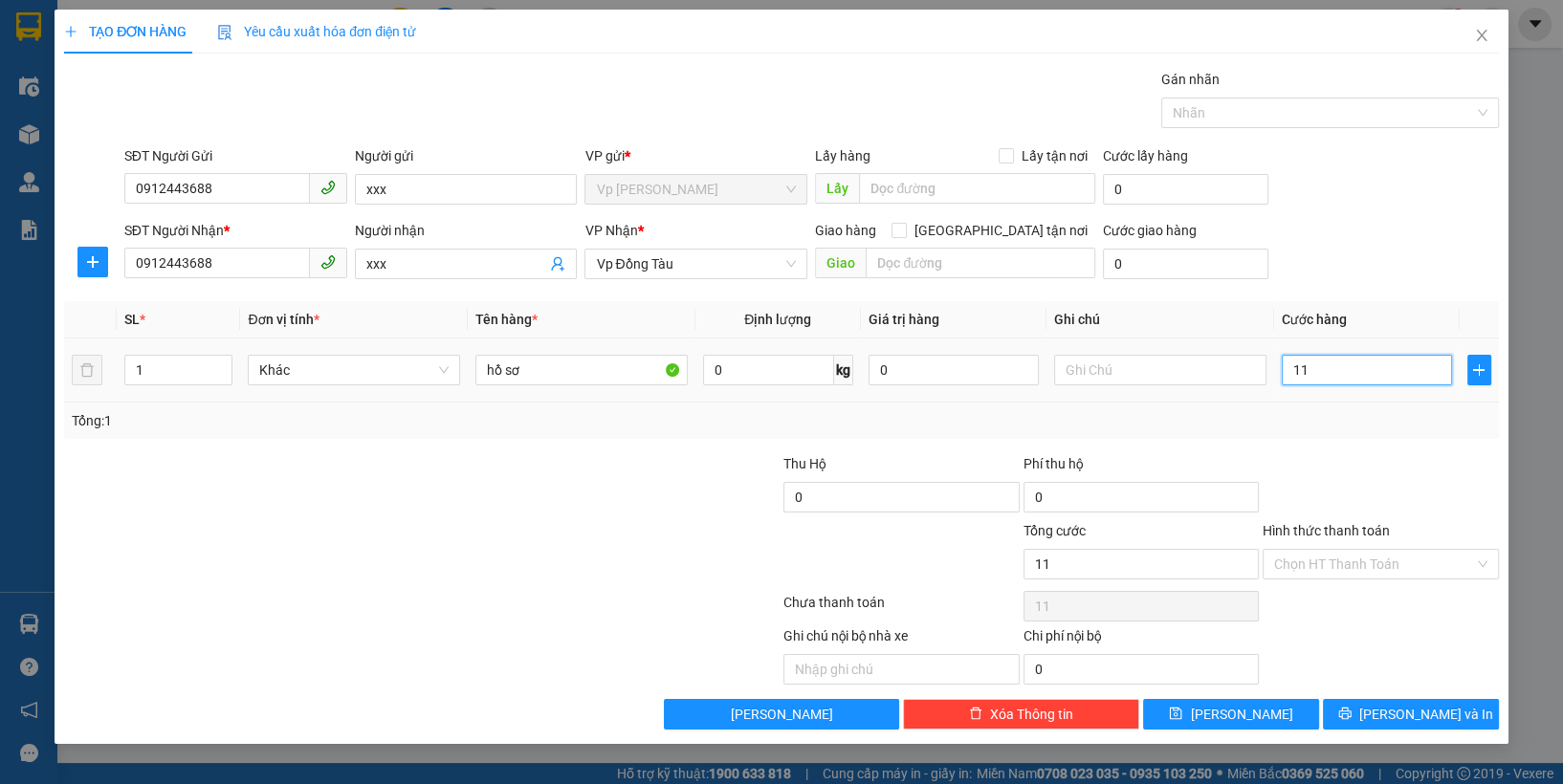 type on "110" 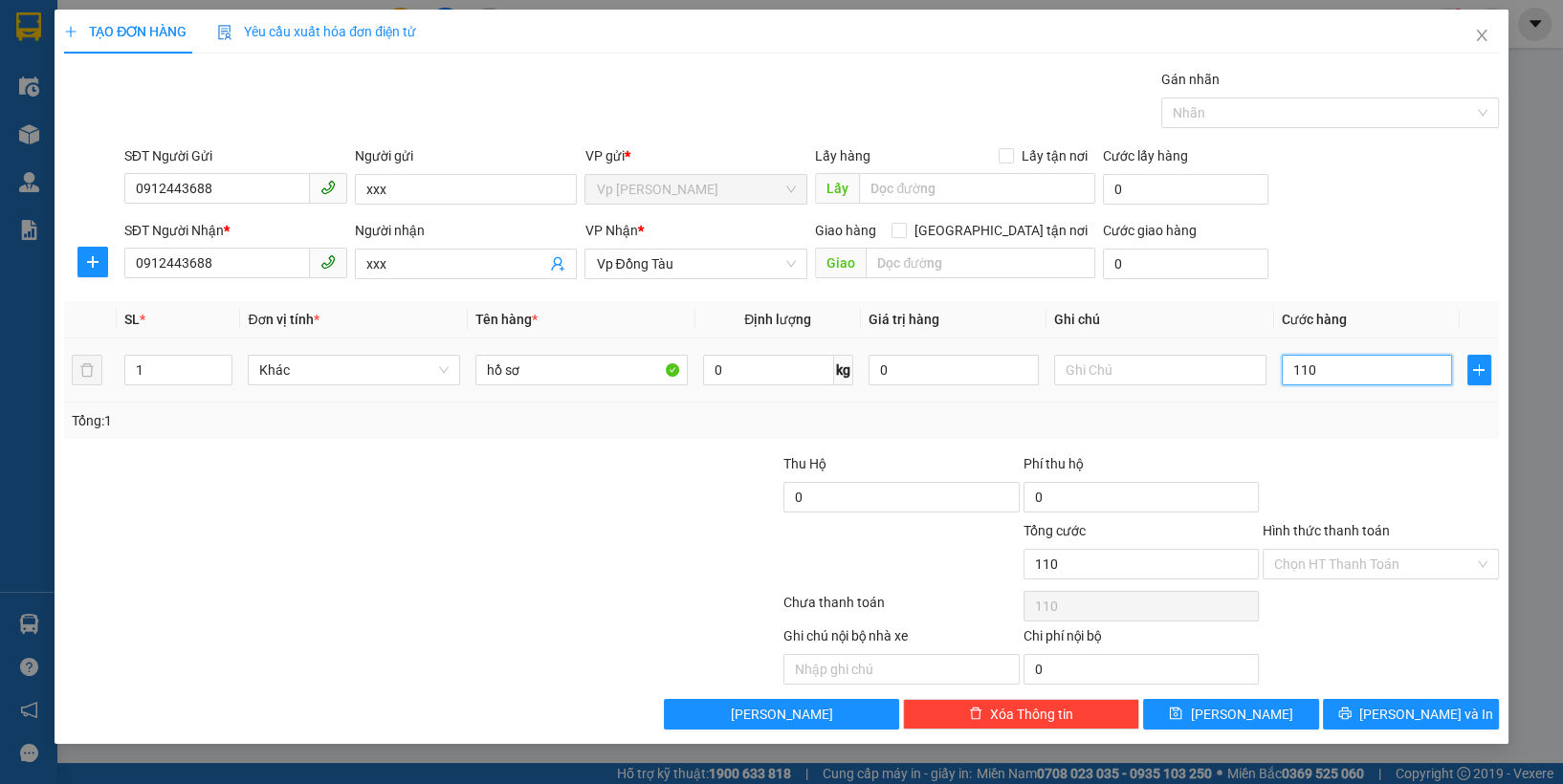 type on "1.100" 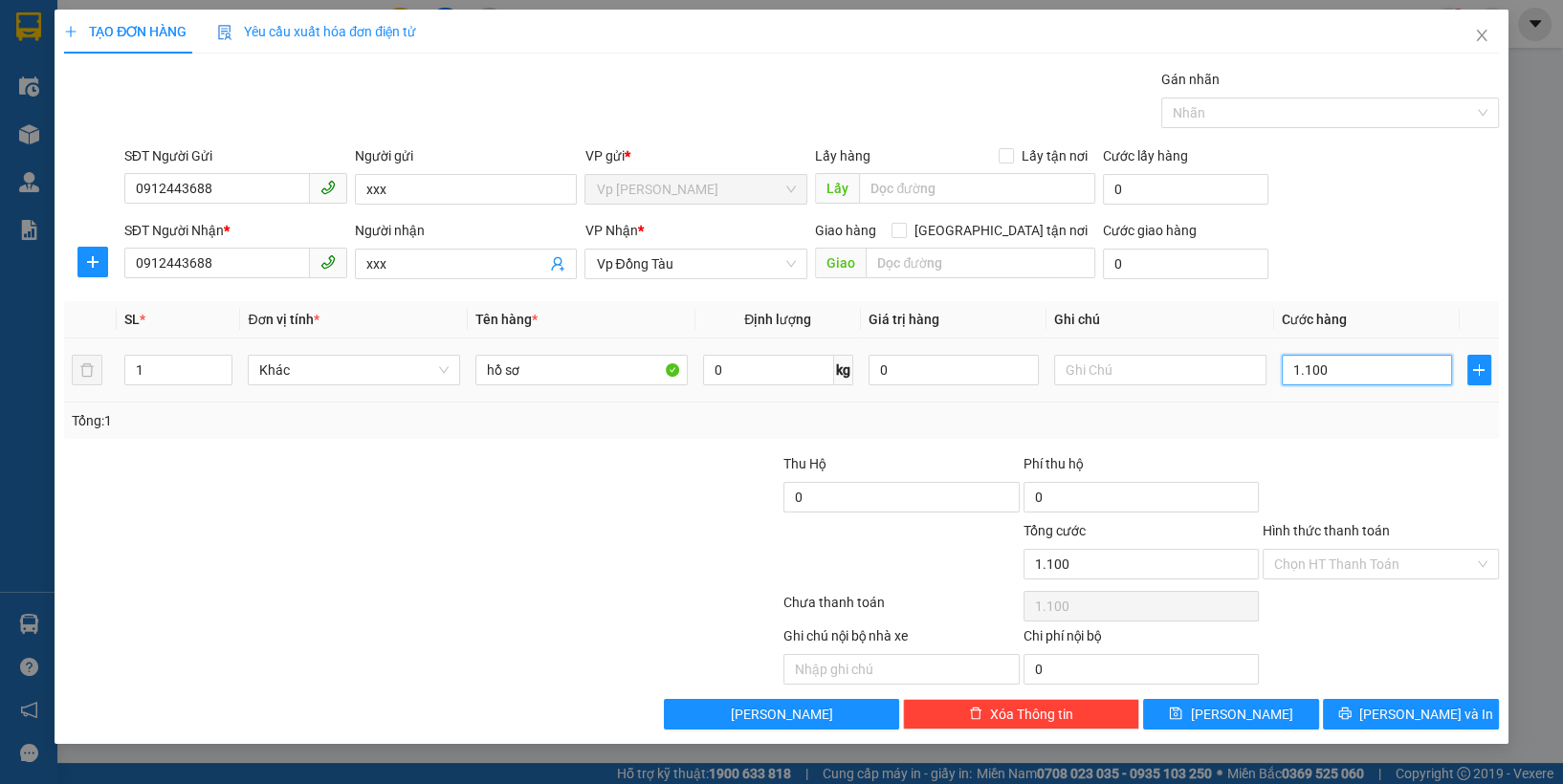 type on "11.000" 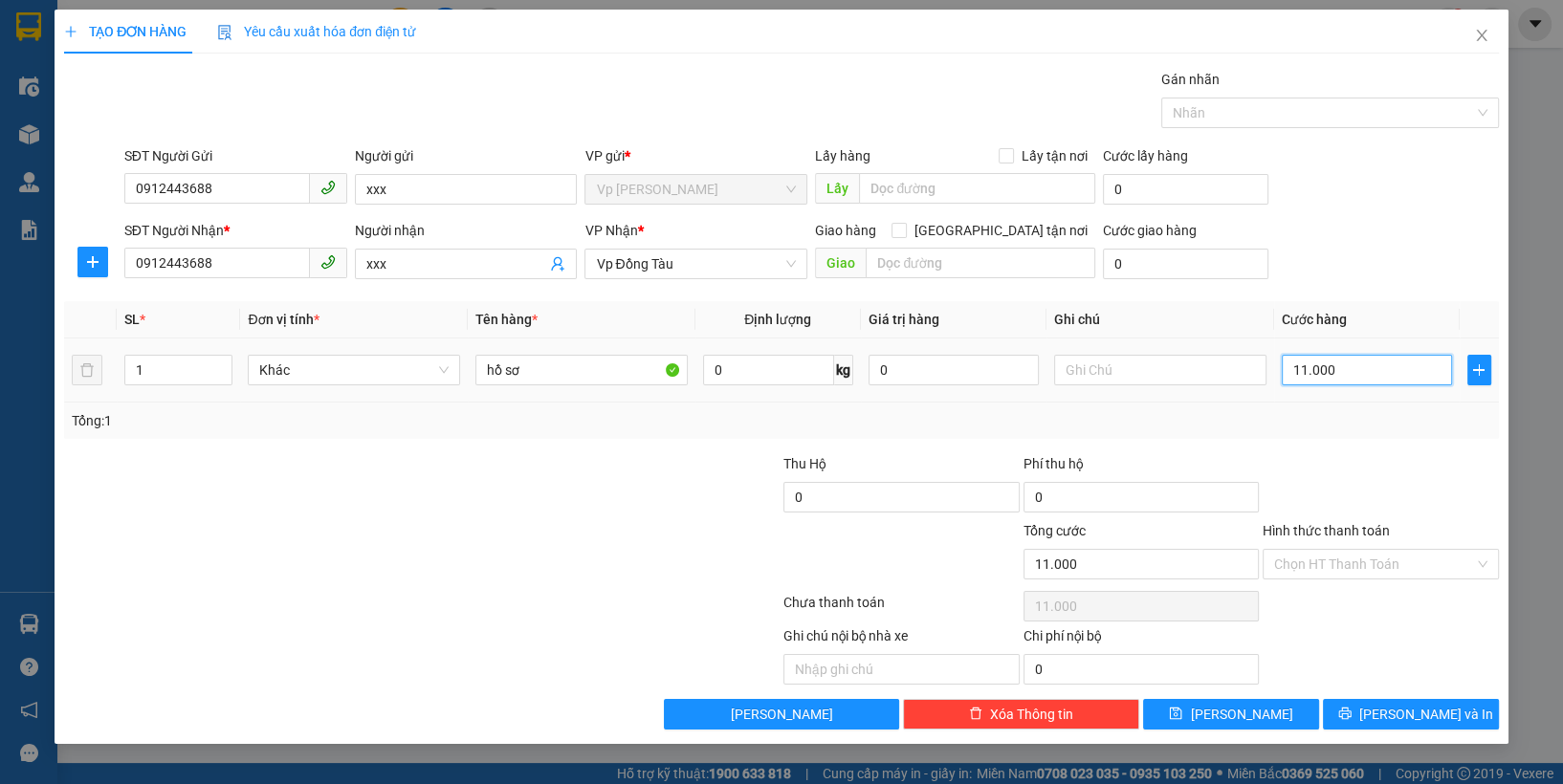 type on "110.000" 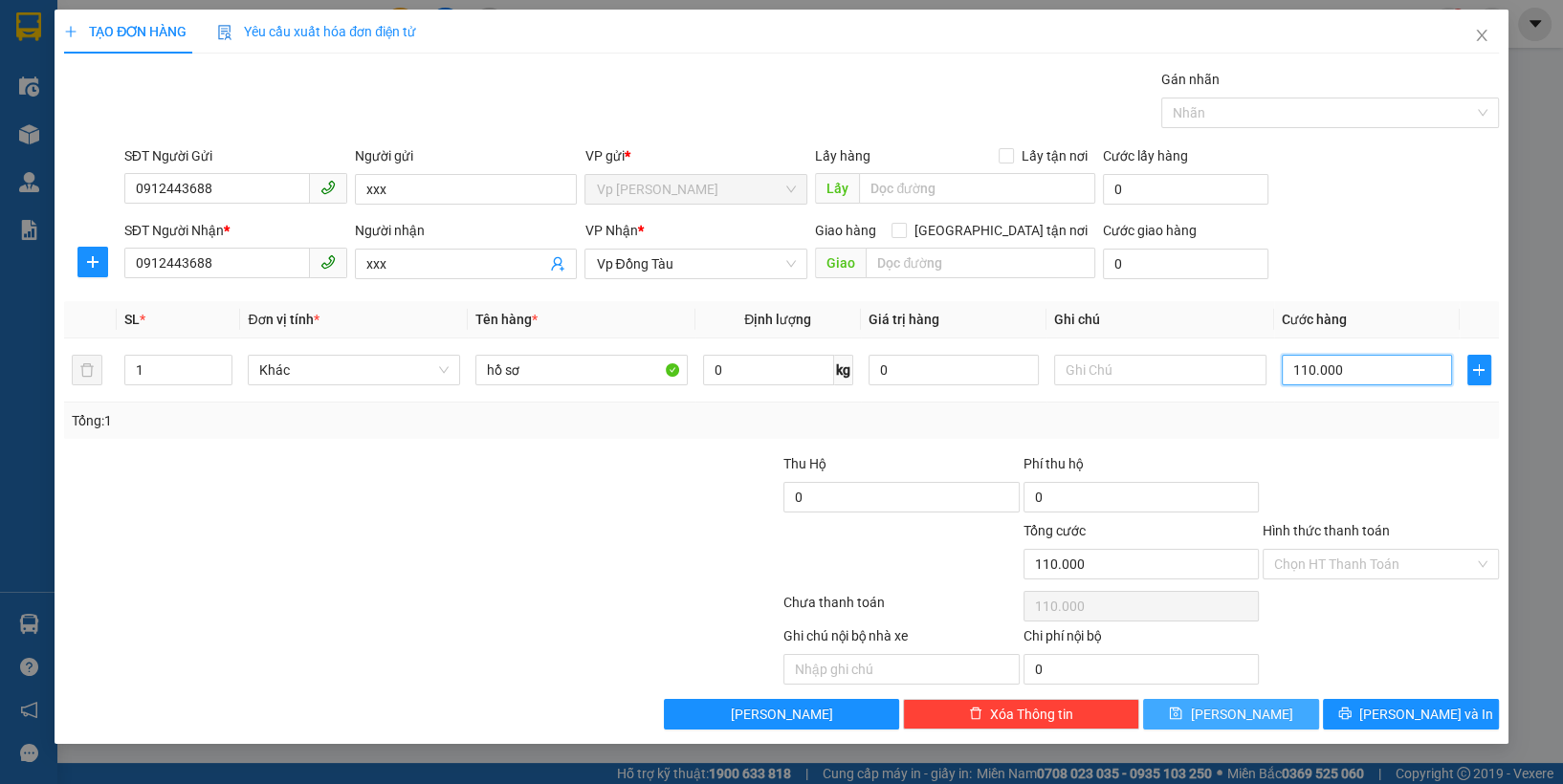 type on "110.000" 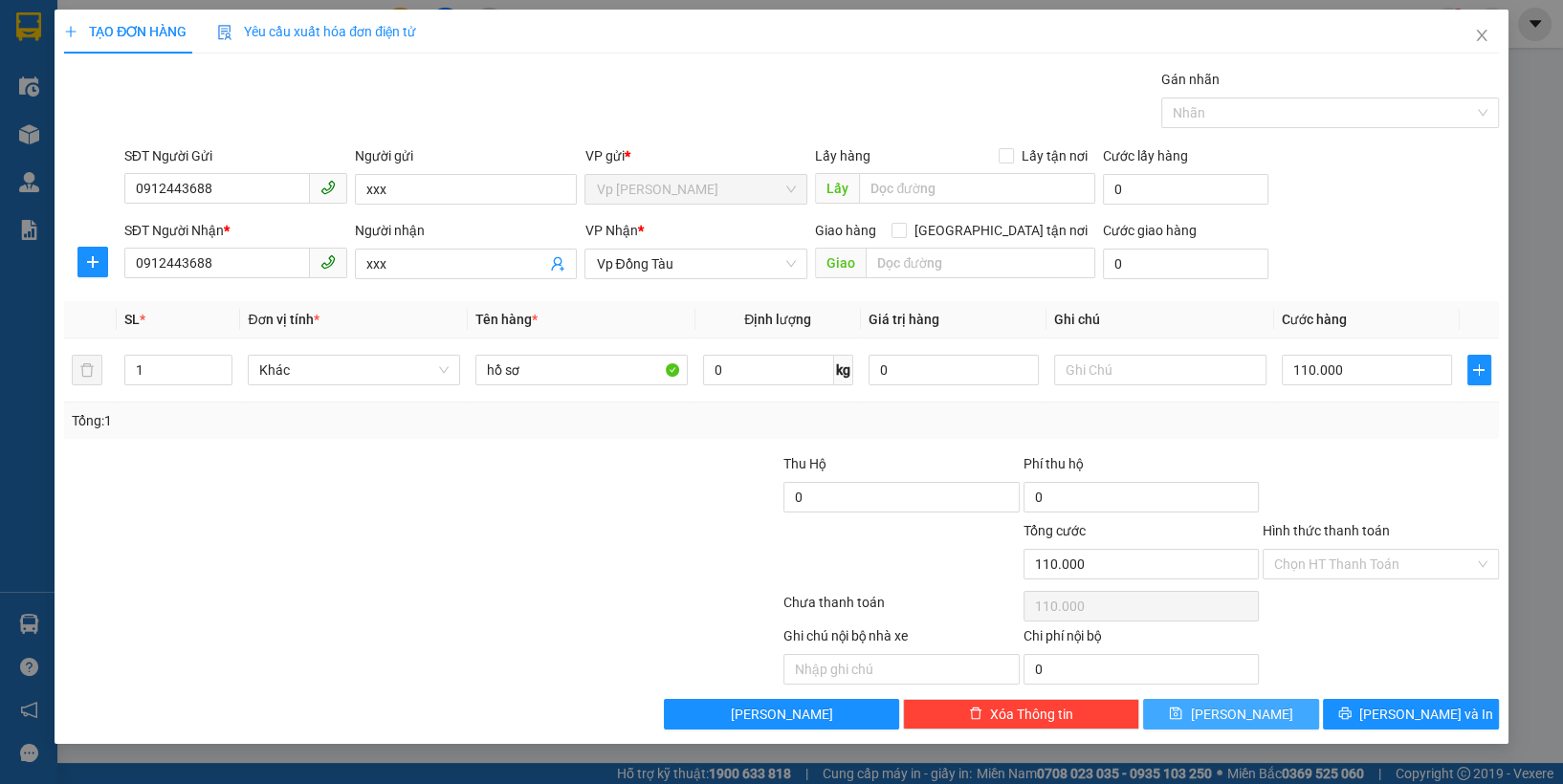 click on "[PERSON_NAME]" at bounding box center [1231, 714] 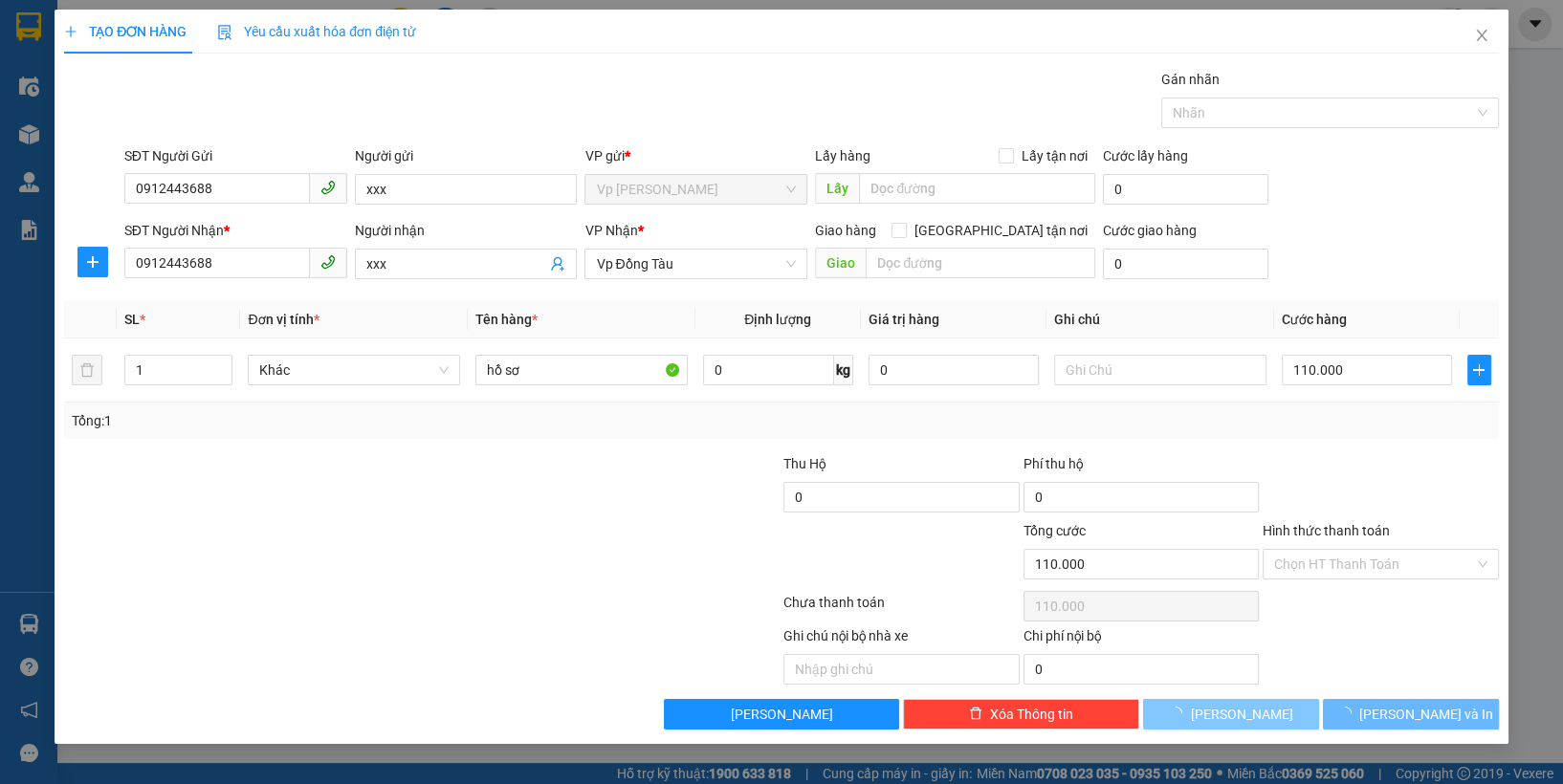 type 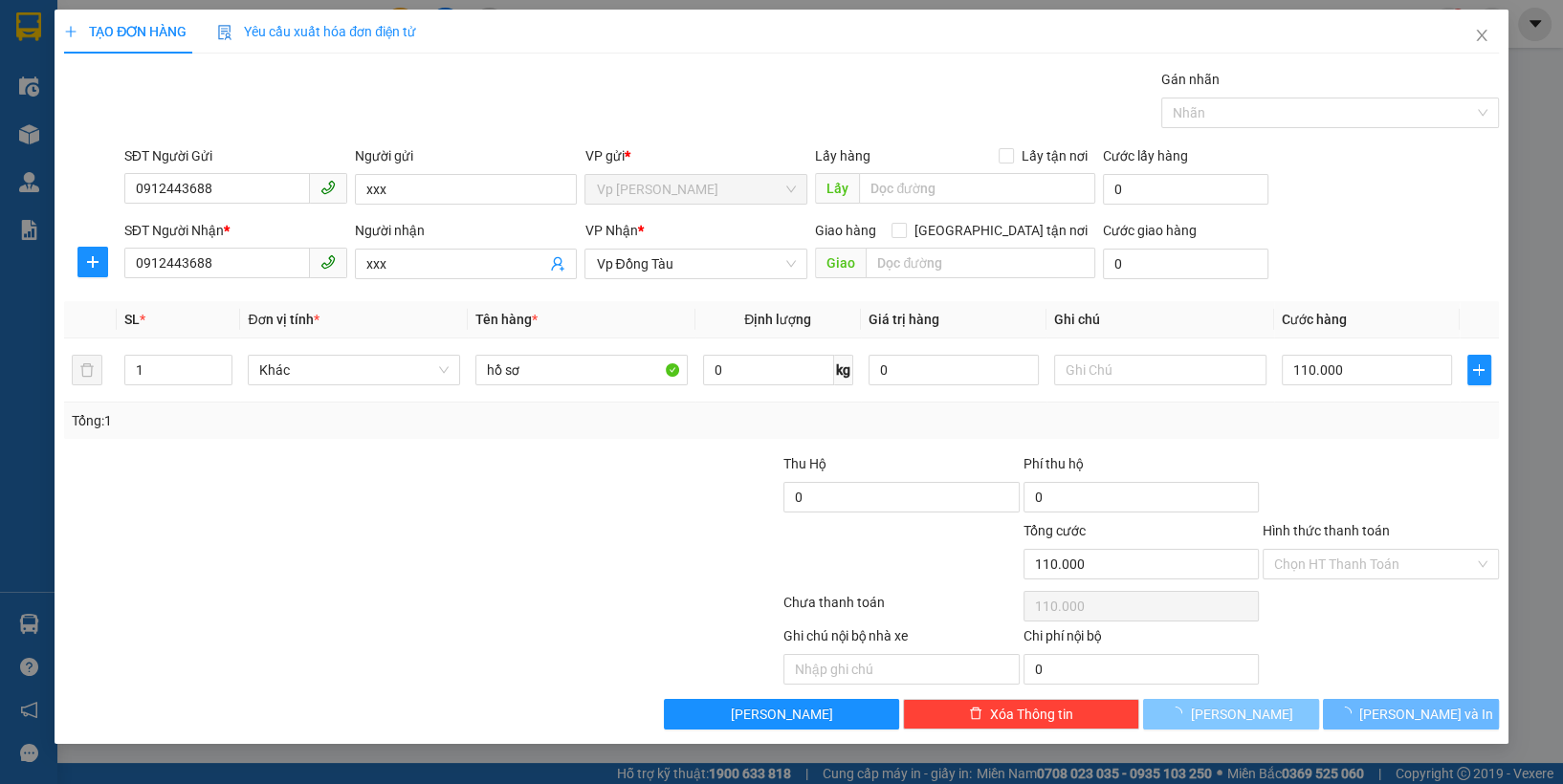 type 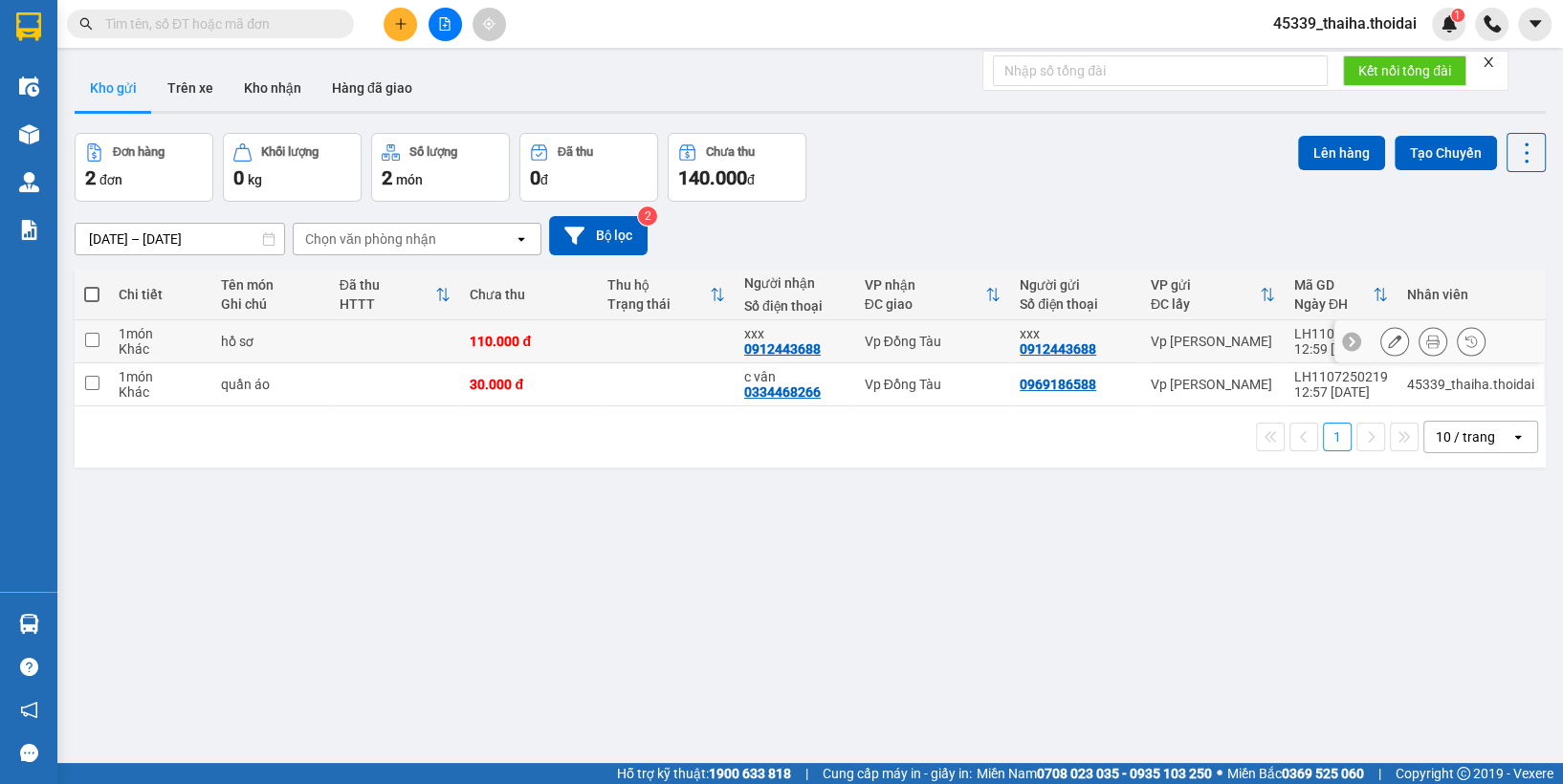 click at bounding box center [92, 339] 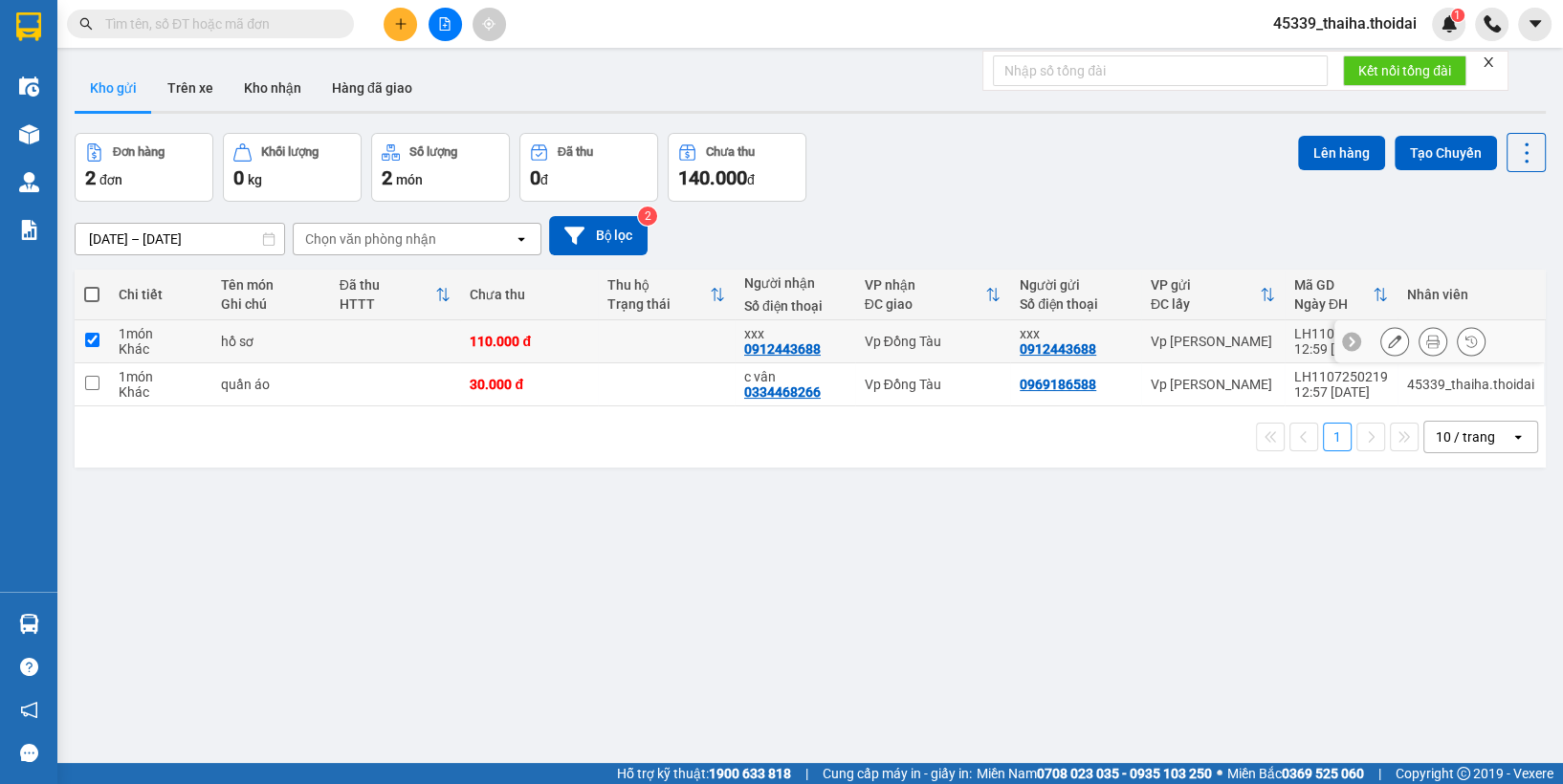 checkbox on "true" 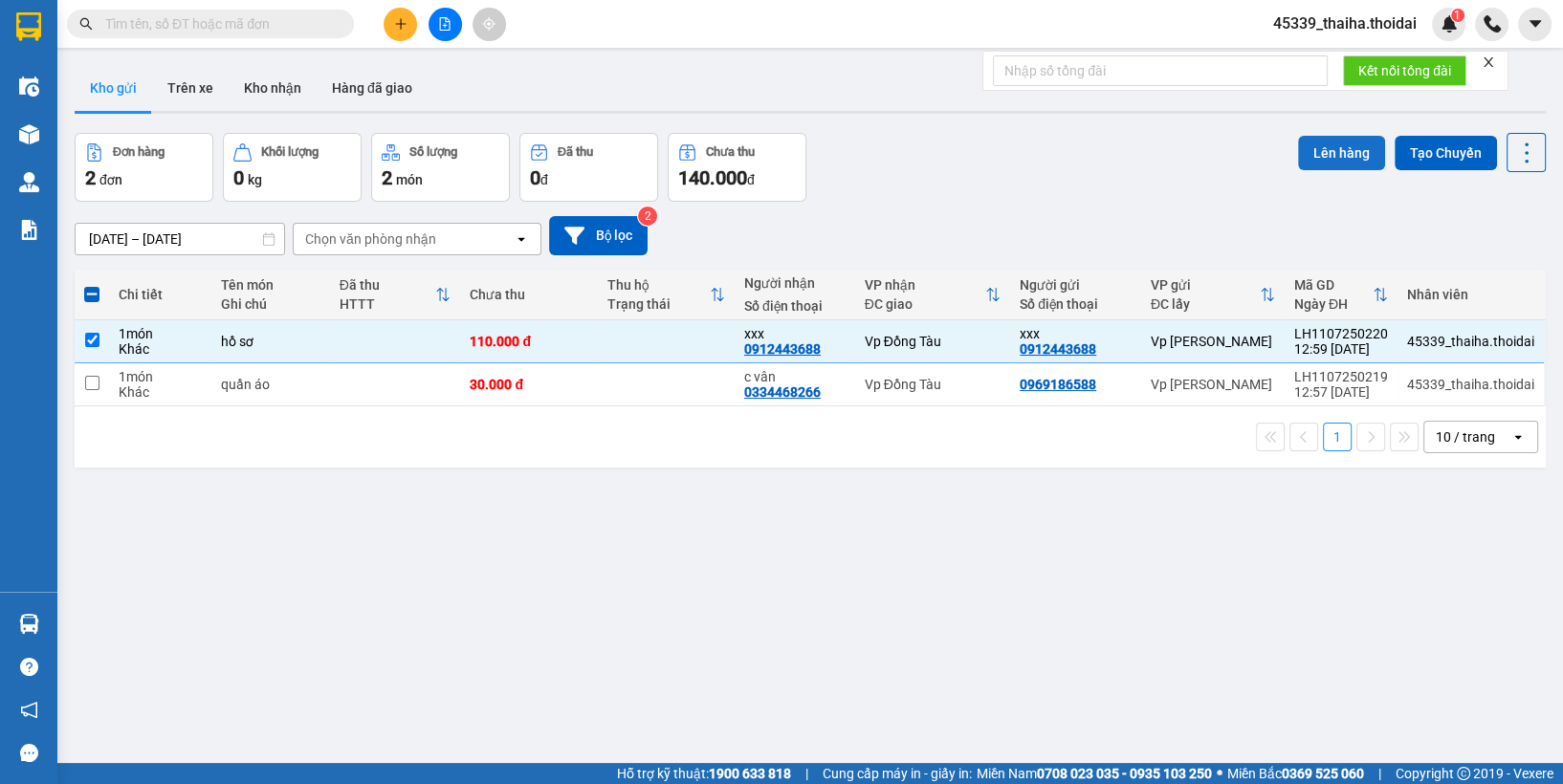 click on "Lên hàng" at bounding box center (1341, 153) 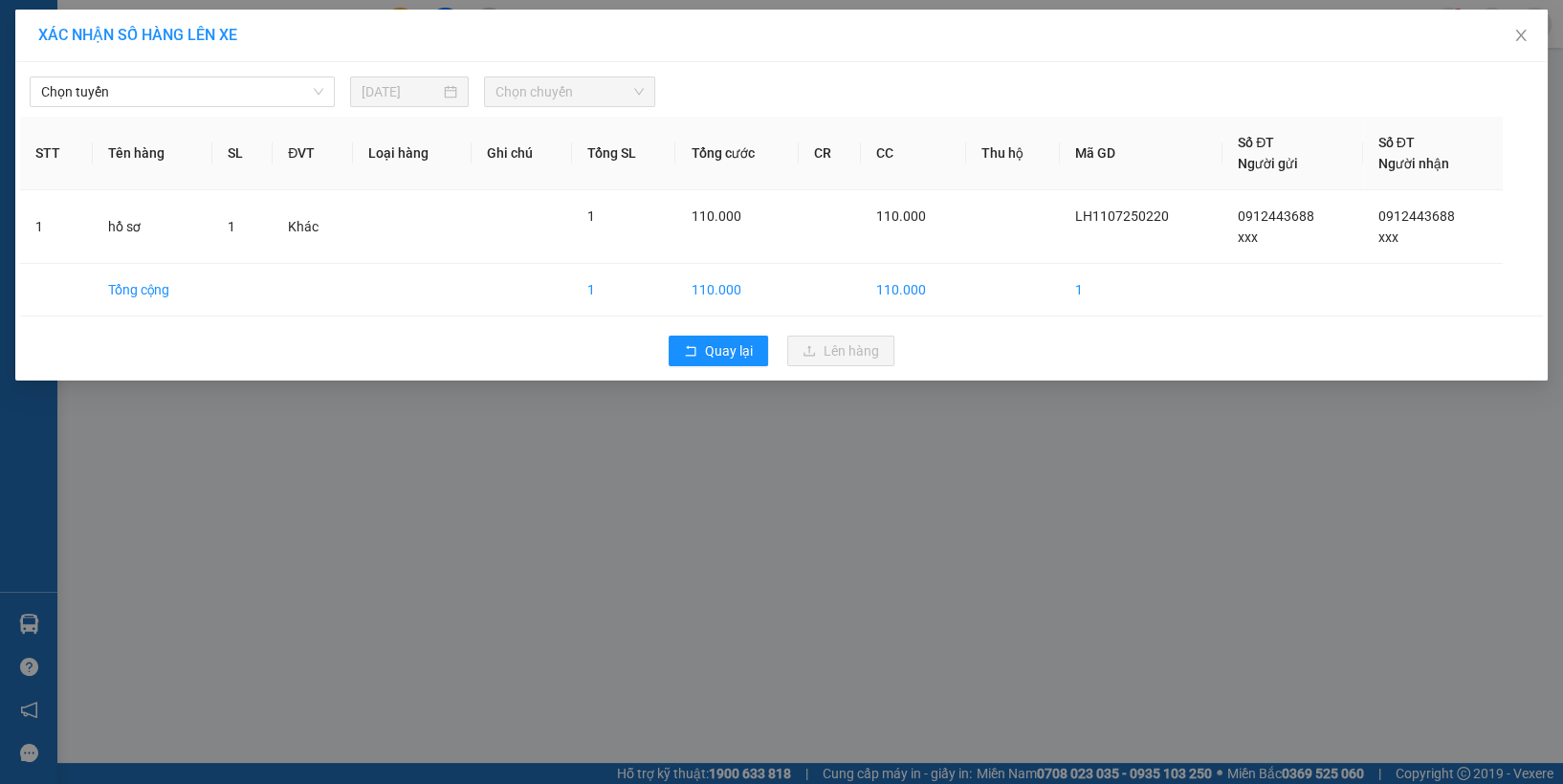 click on "Chọn tuyến [DATE] Chọn chuyến STT Tên hàng SL ĐVT Loại hàng Ghi chú Tổng SL Tổng cước CR CC Thu hộ Mã GD Số ĐT Người gửi Số ĐT Người nhận 1 hồ sơ 1 Khác 1 110.000 110.000 LH1107250220 0912443688 xxx 0912443688 xxx Tổng cộng 1 110.000 110.000 1 Quay lại Lên hàng" at bounding box center [782, 221] 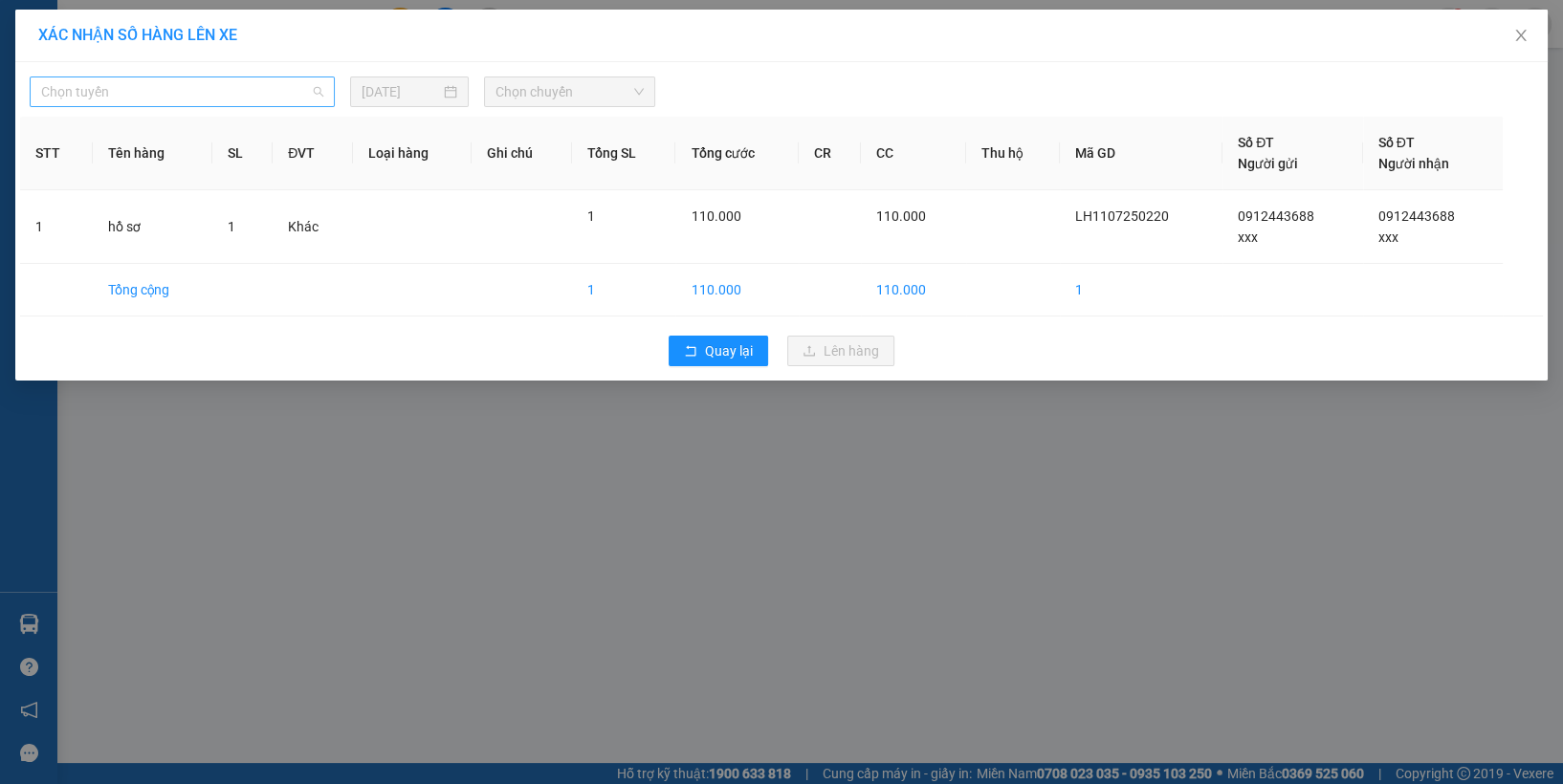 click on "Chọn tuyến" at bounding box center [182, 92] 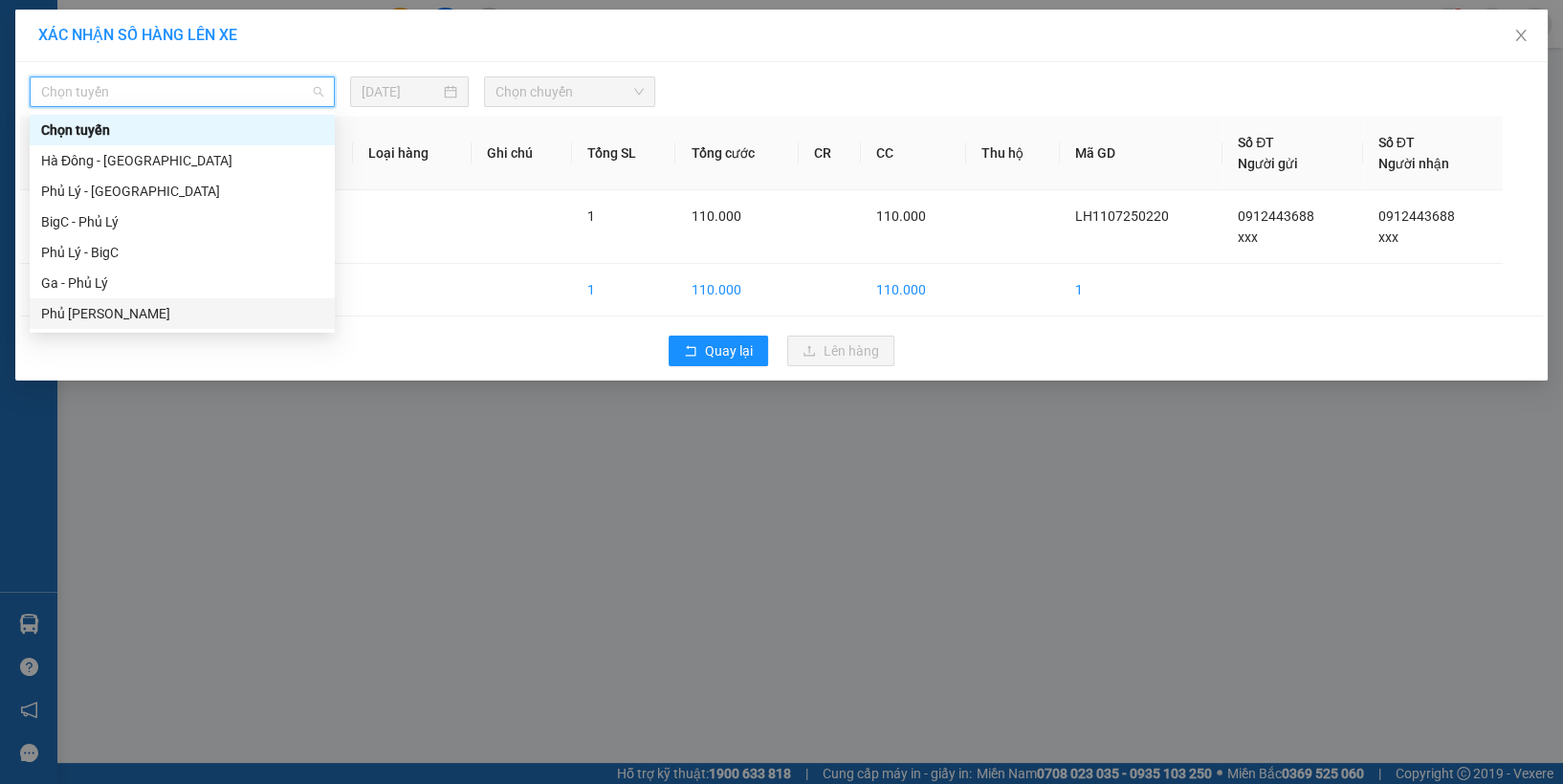 click on "Phủ [PERSON_NAME]" at bounding box center [182, 314] 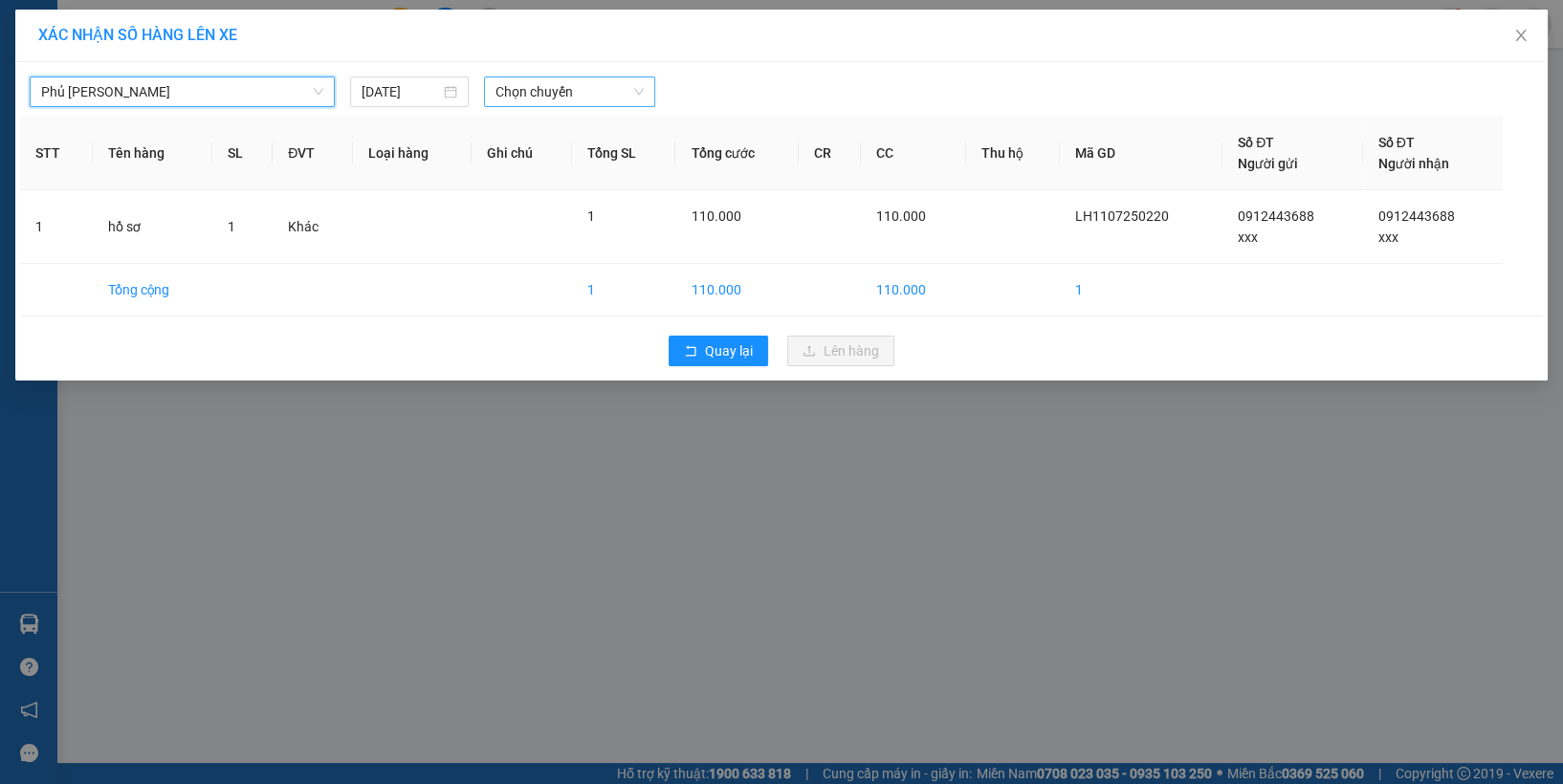 click on "Chọn chuyến" at bounding box center [569, 92] 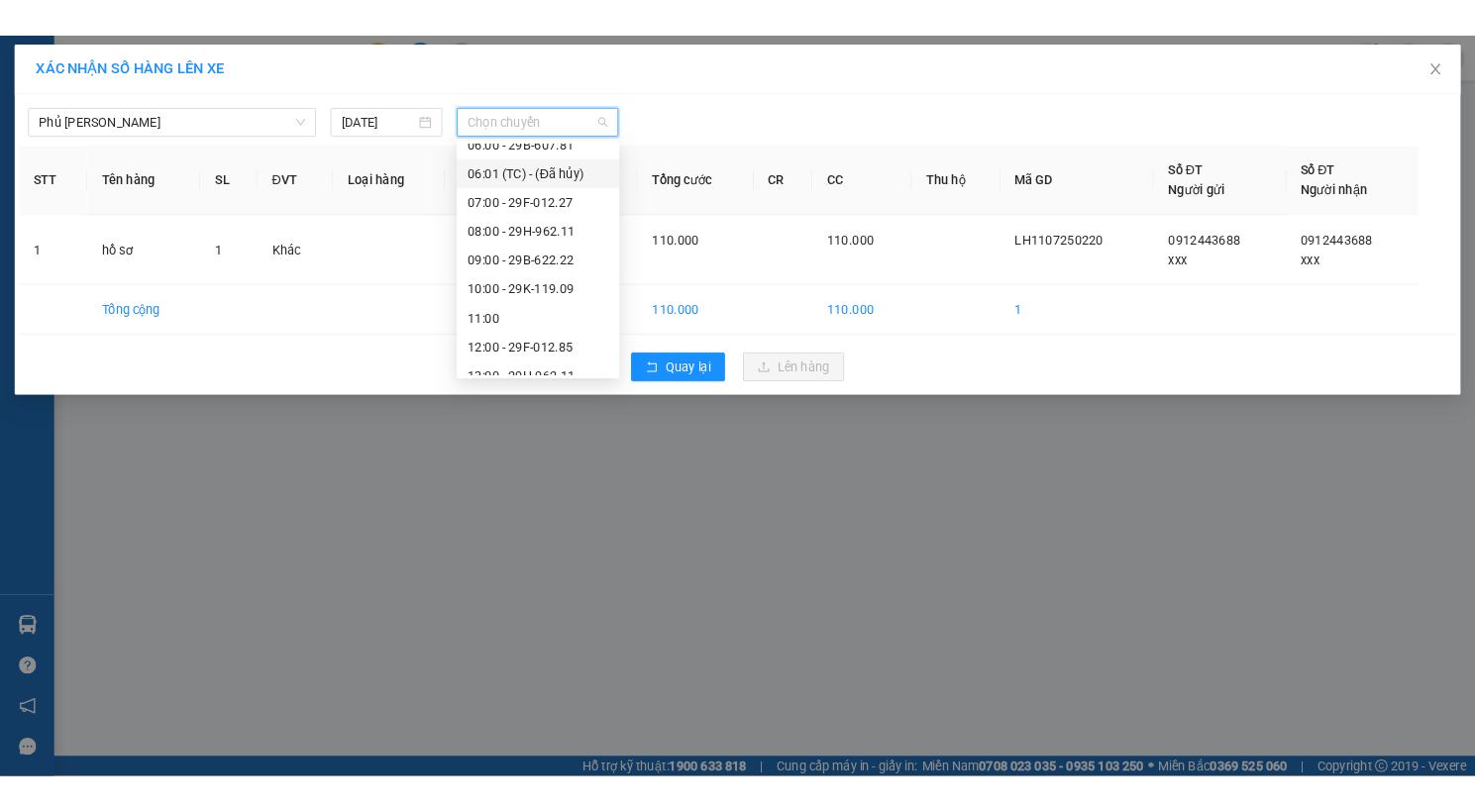 scroll, scrollTop: 220, scrollLeft: 0, axis: vertical 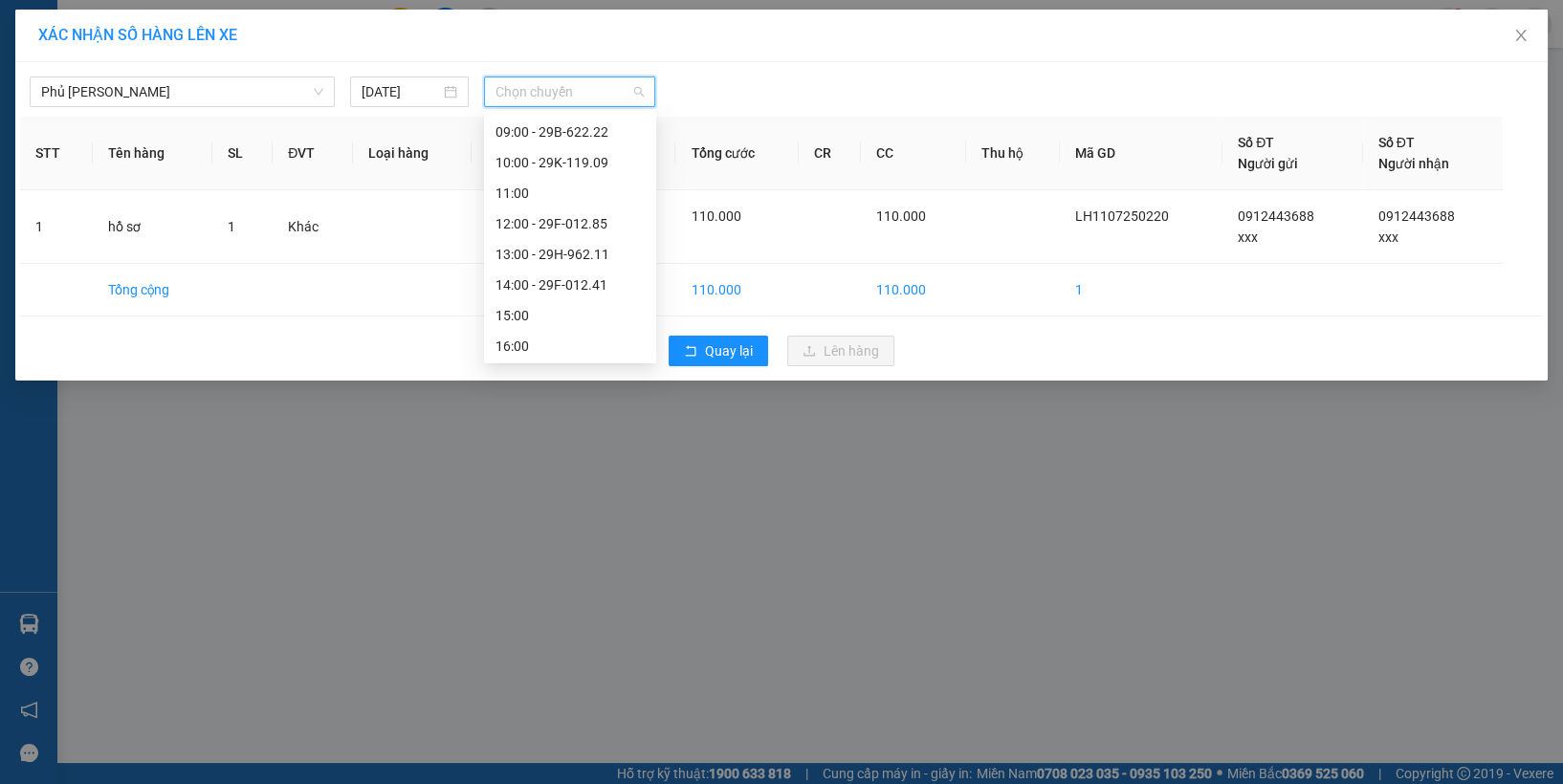 click on "13:00     - 29H-962.11" at bounding box center [570, 254] 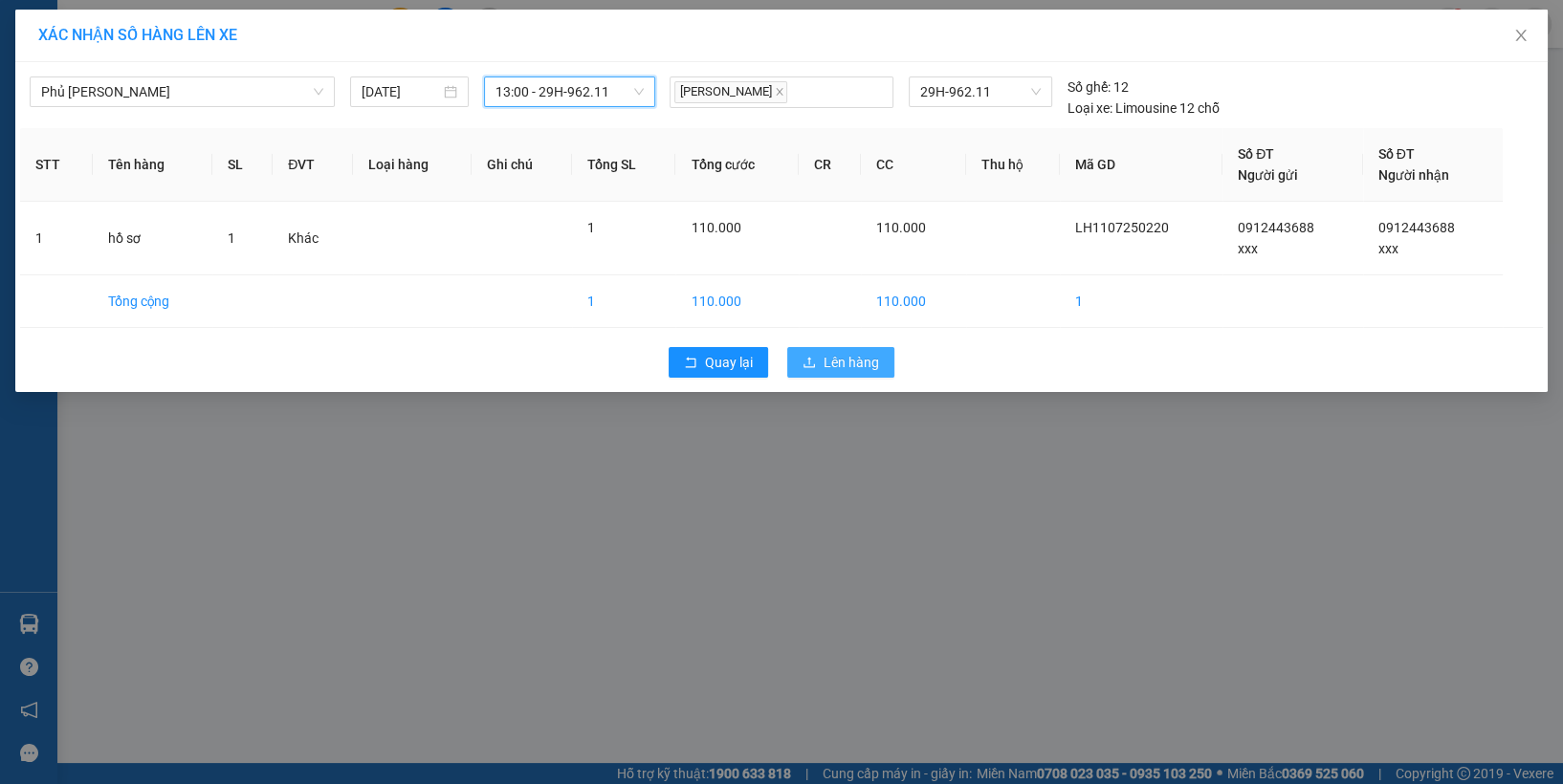 click on "Lên hàng" at bounding box center (851, 362) 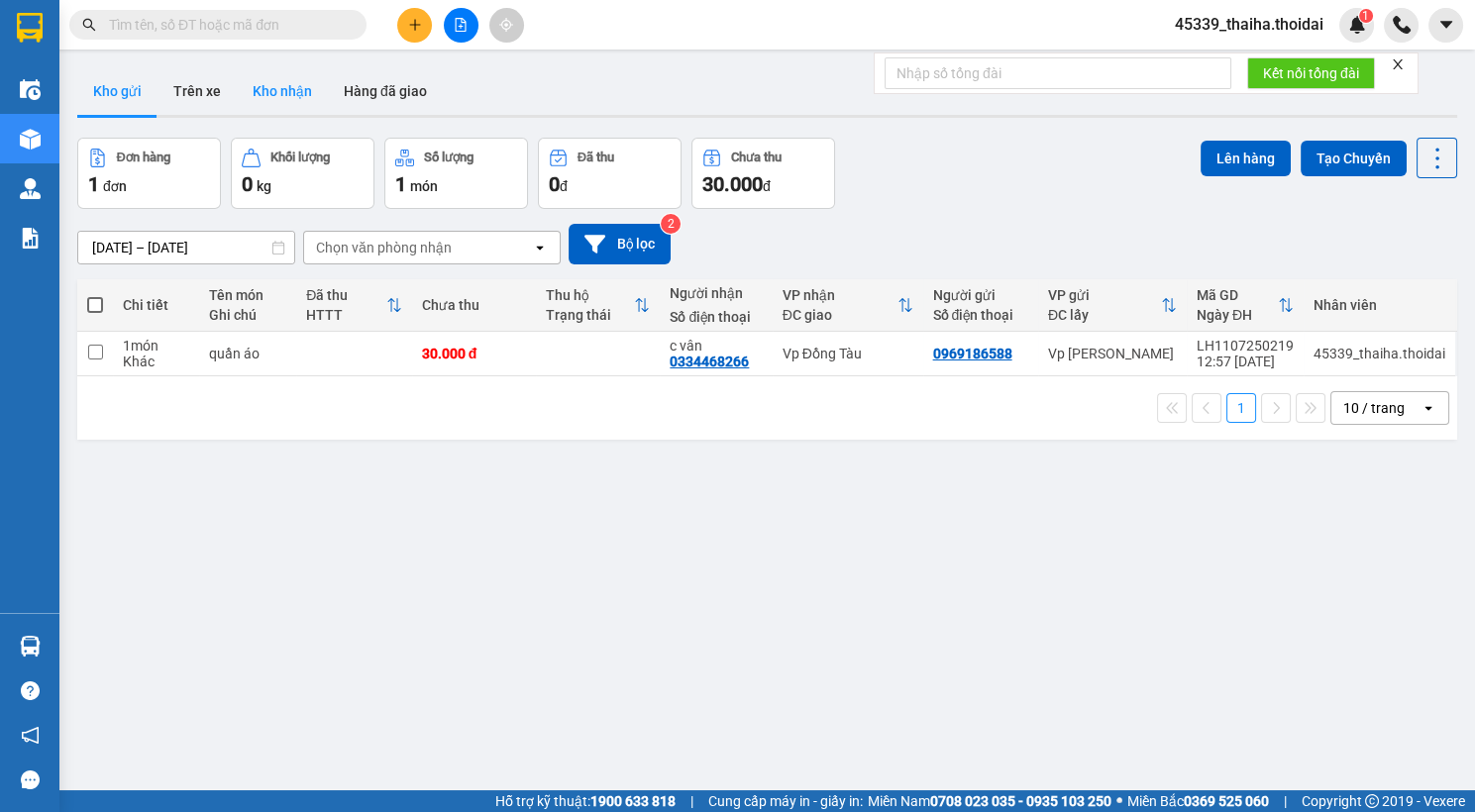 click on "Kho nhận" at bounding box center [282, 91] 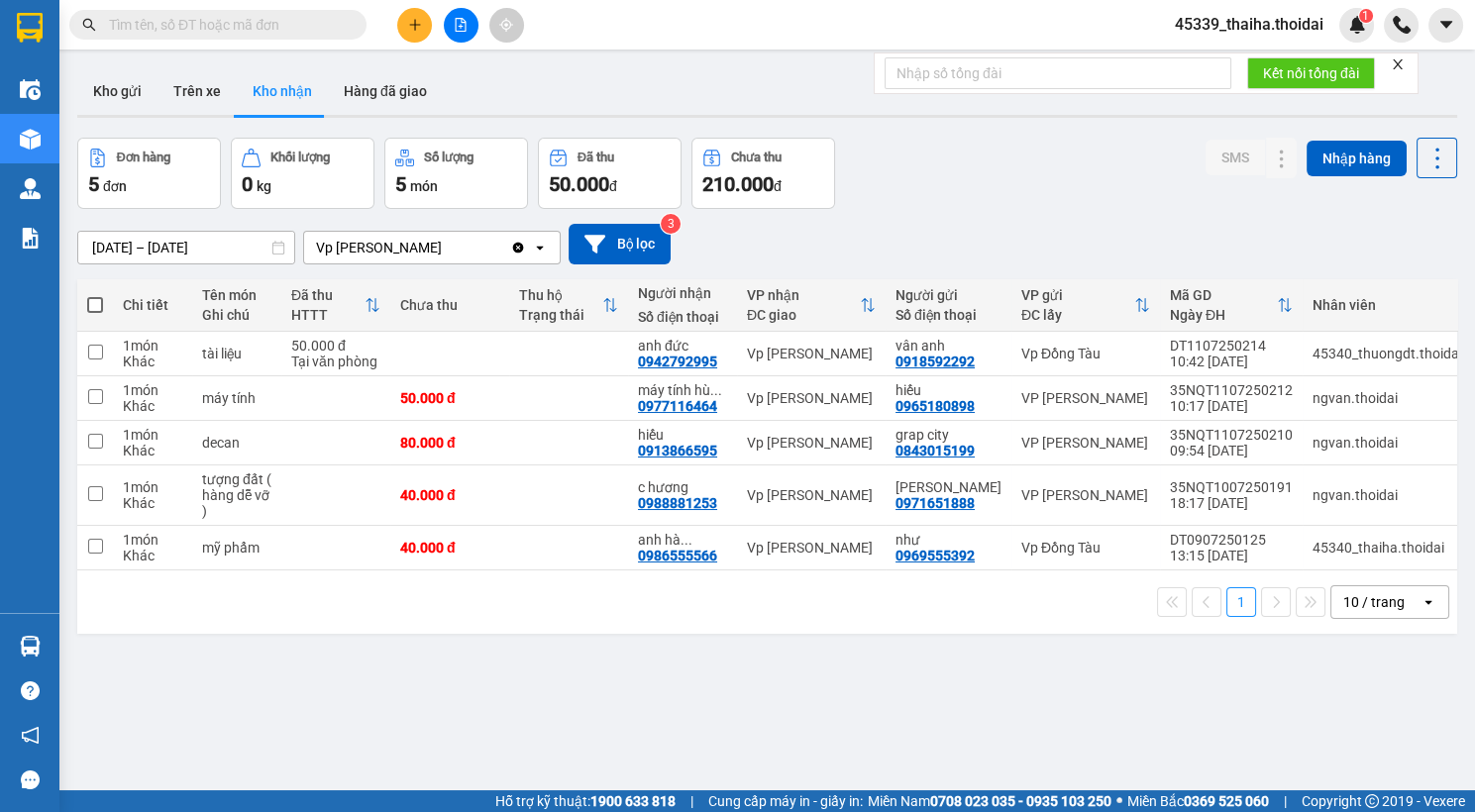 click on "45339_thaiha.thoidai" at bounding box center (1249, 24) 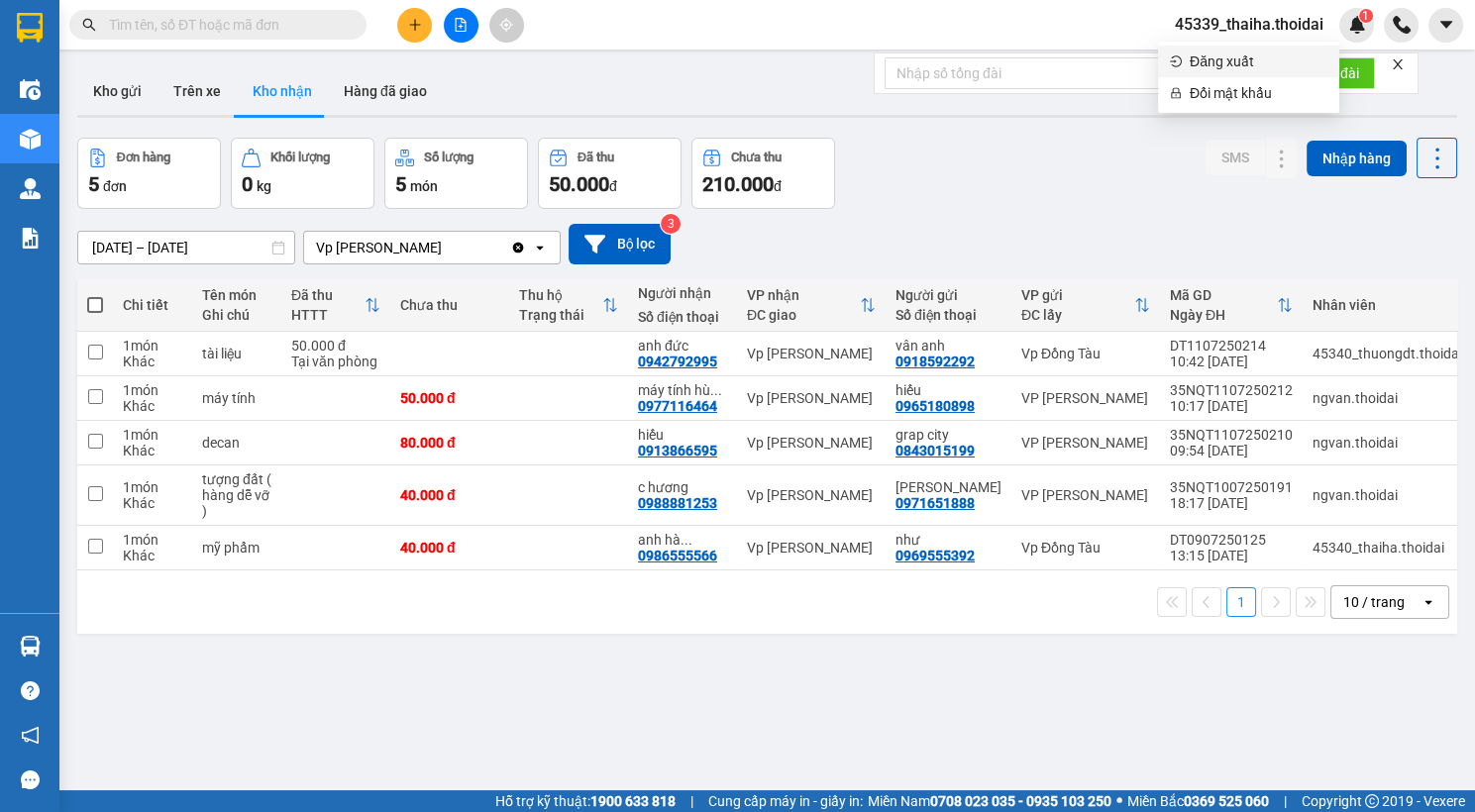 click on "Đăng xuất" at bounding box center [1258, 61] 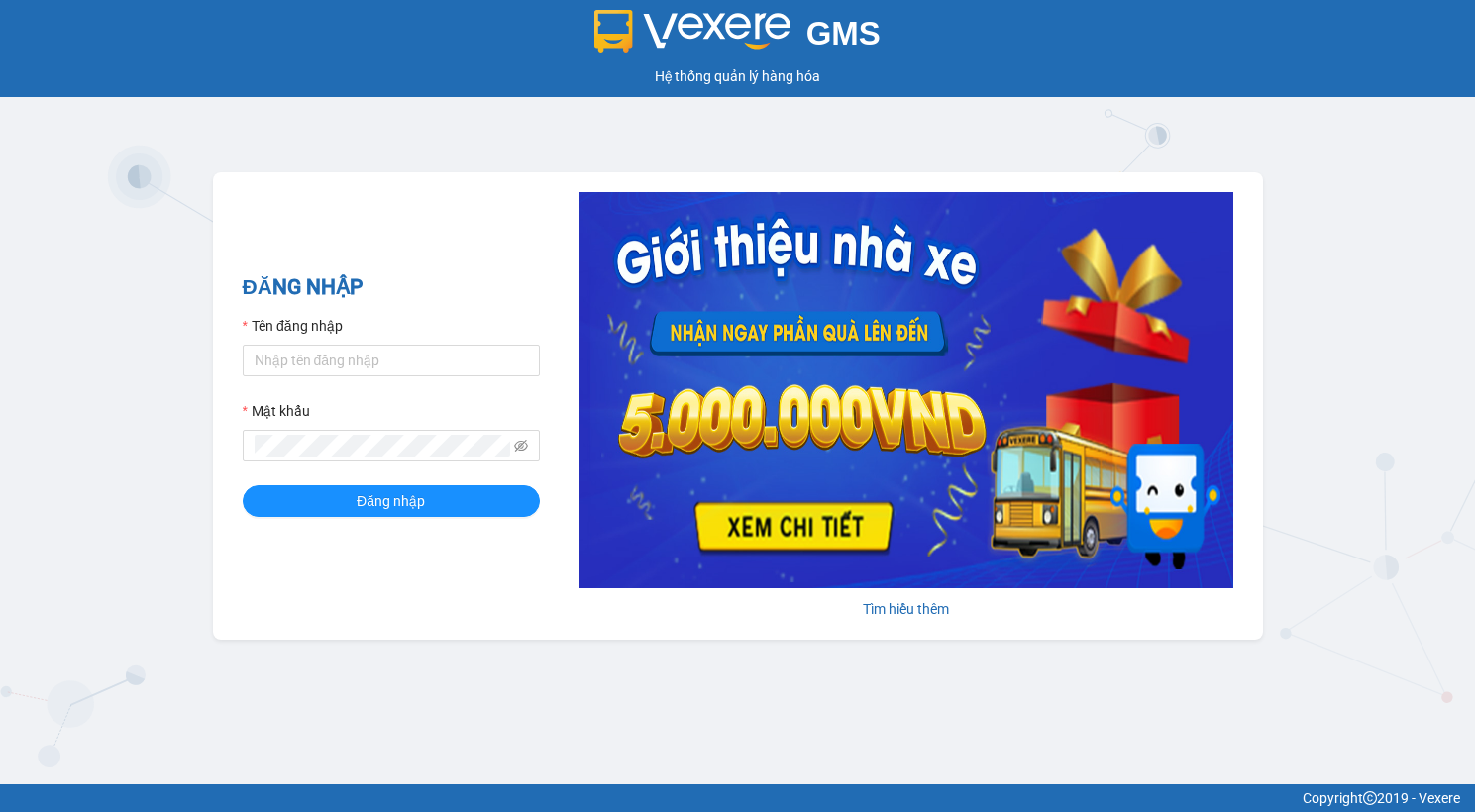 scroll, scrollTop: 0, scrollLeft: 0, axis: both 